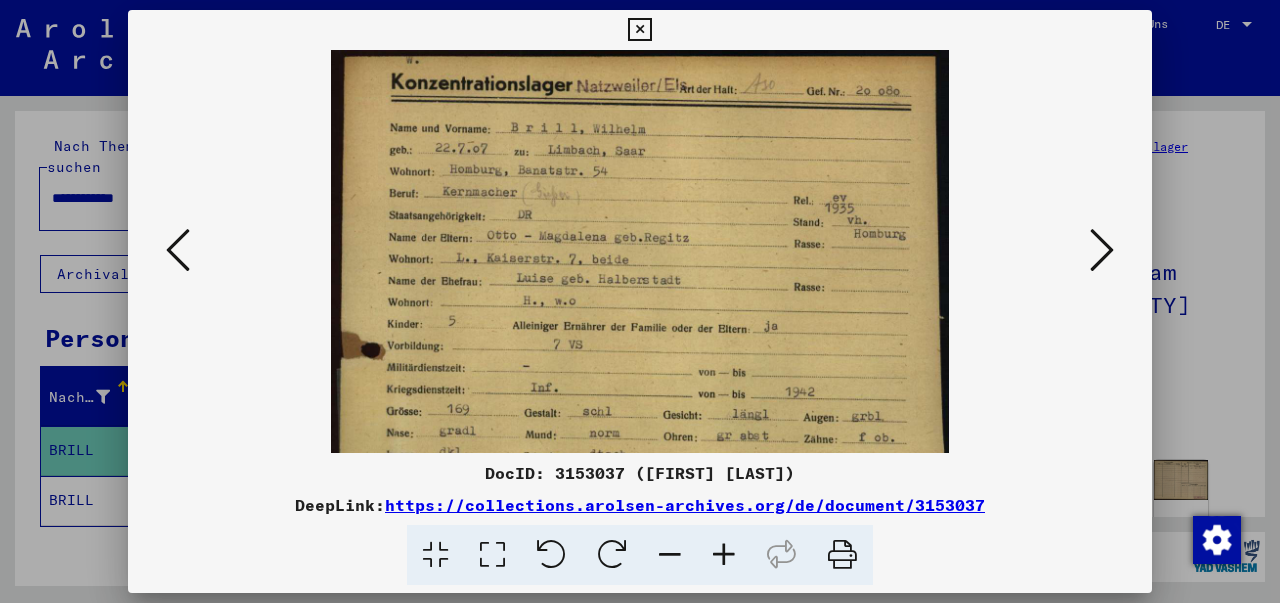 scroll, scrollTop: 0, scrollLeft: 0, axis: both 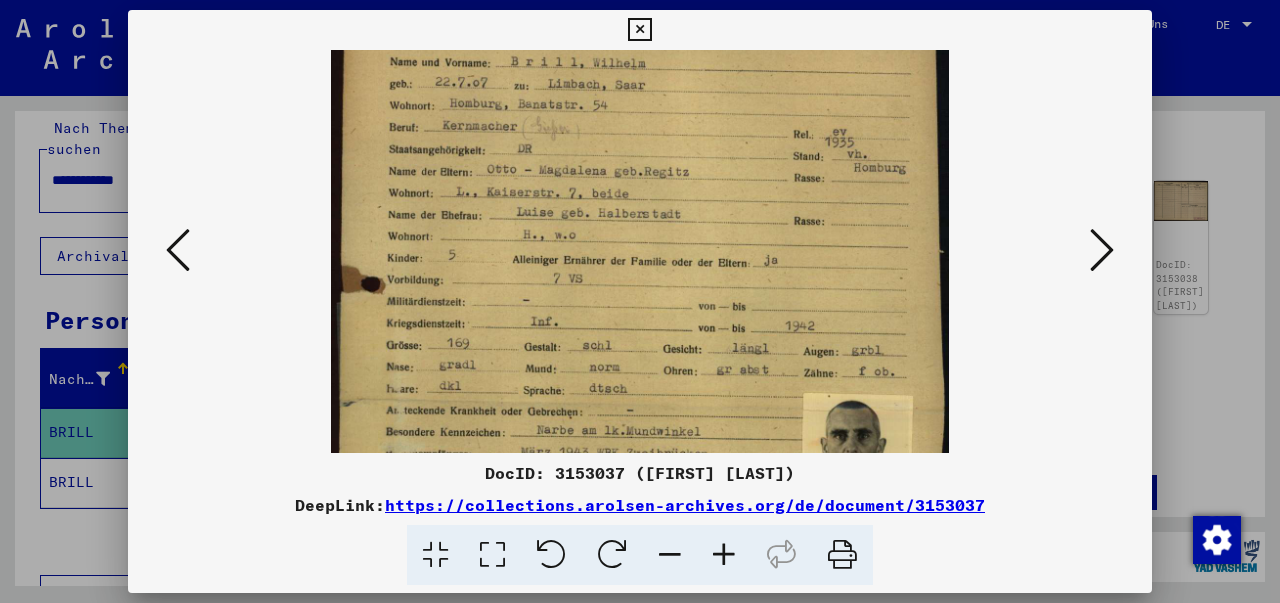 drag, startPoint x: 743, startPoint y: 340, endPoint x: 733, endPoint y: 274, distance: 66.75328 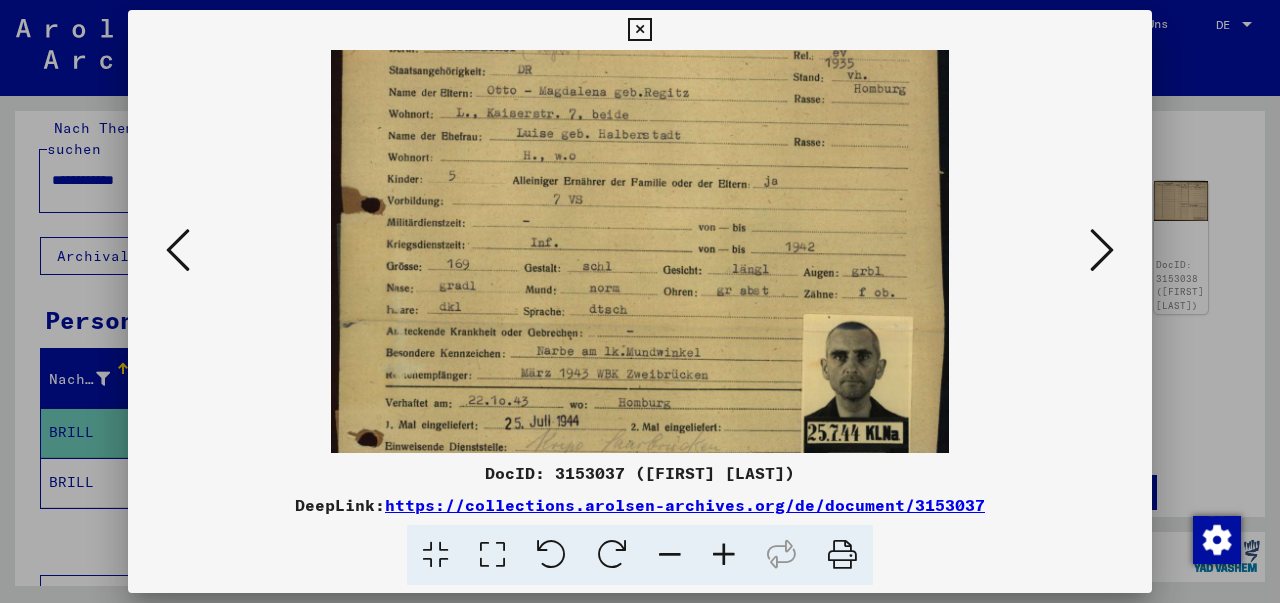 scroll, scrollTop: 169, scrollLeft: 0, axis: vertical 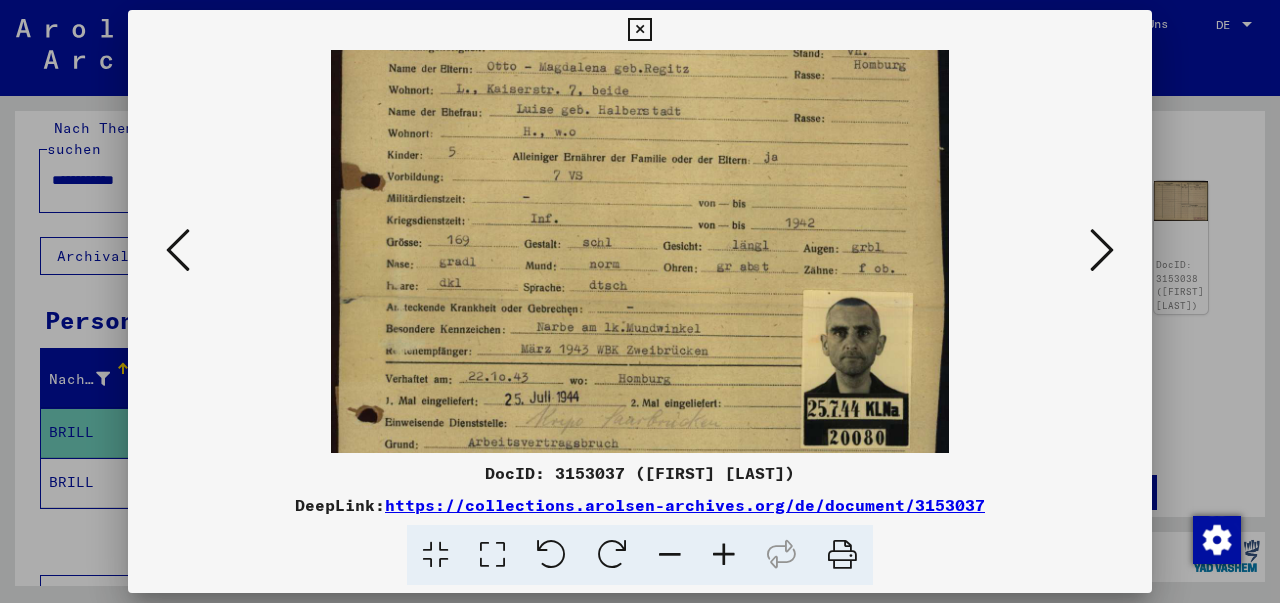drag, startPoint x: 727, startPoint y: 331, endPoint x: 727, endPoint y: 228, distance: 103 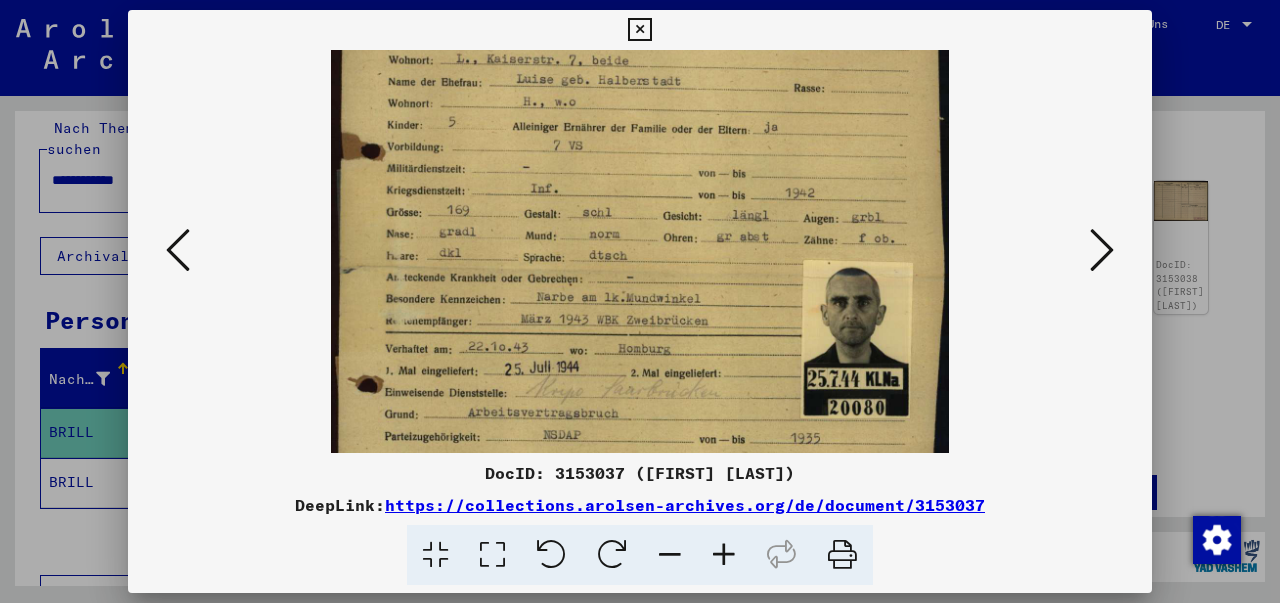 scroll, scrollTop: 210, scrollLeft: 0, axis: vertical 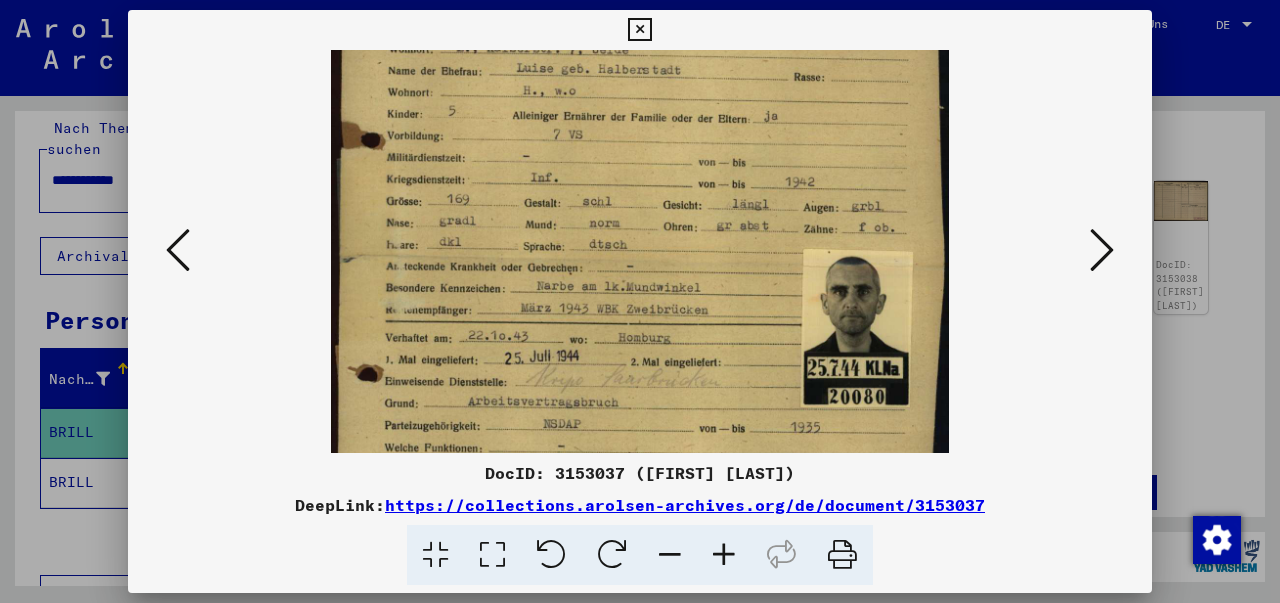 drag, startPoint x: 706, startPoint y: 345, endPoint x: 710, endPoint y: 304, distance: 41.19466 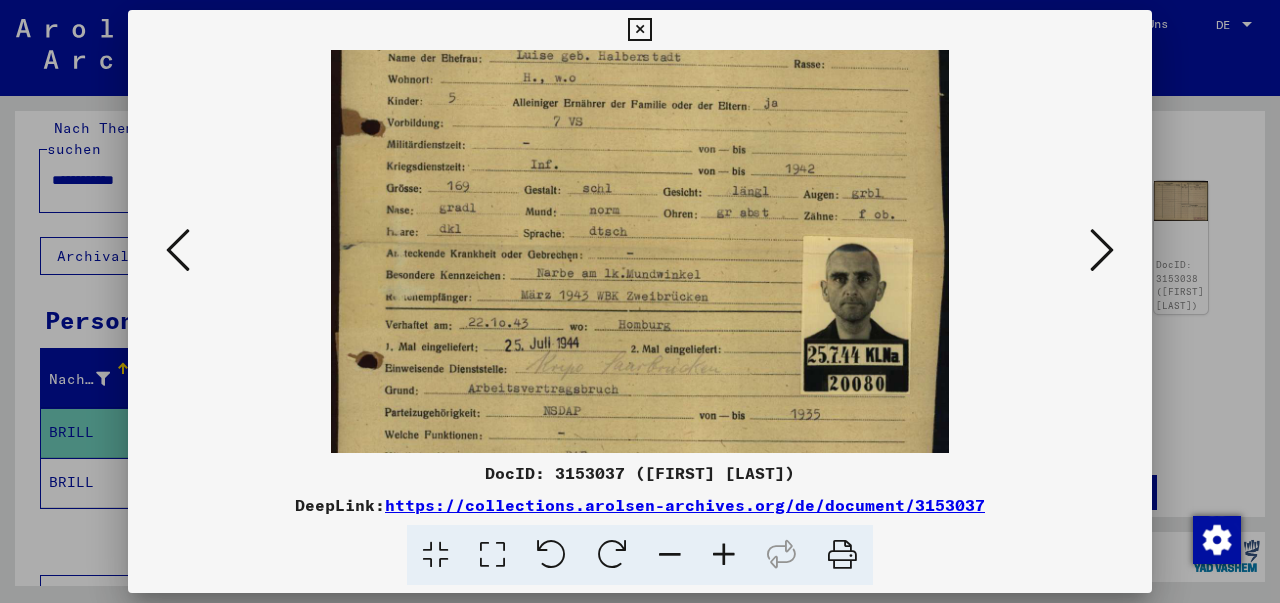 drag, startPoint x: 691, startPoint y: 321, endPoint x: 691, endPoint y: 308, distance: 13 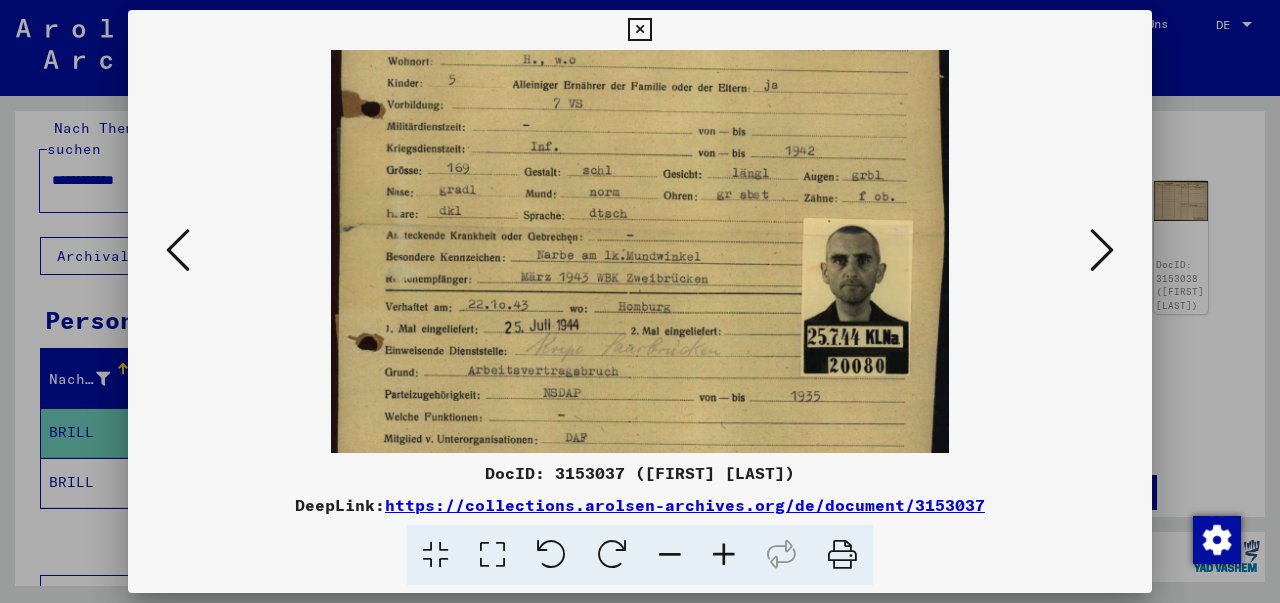 scroll, scrollTop: 249, scrollLeft: 0, axis: vertical 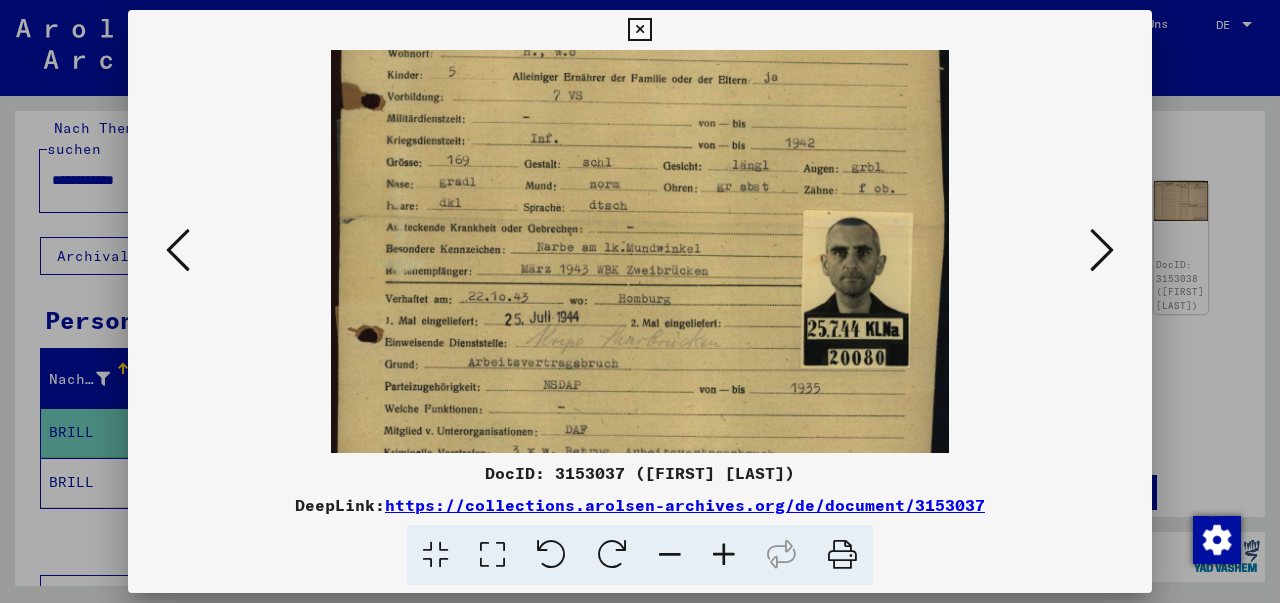 drag, startPoint x: 739, startPoint y: 352, endPoint x: 727, endPoint y: 326, distance: 28.635643 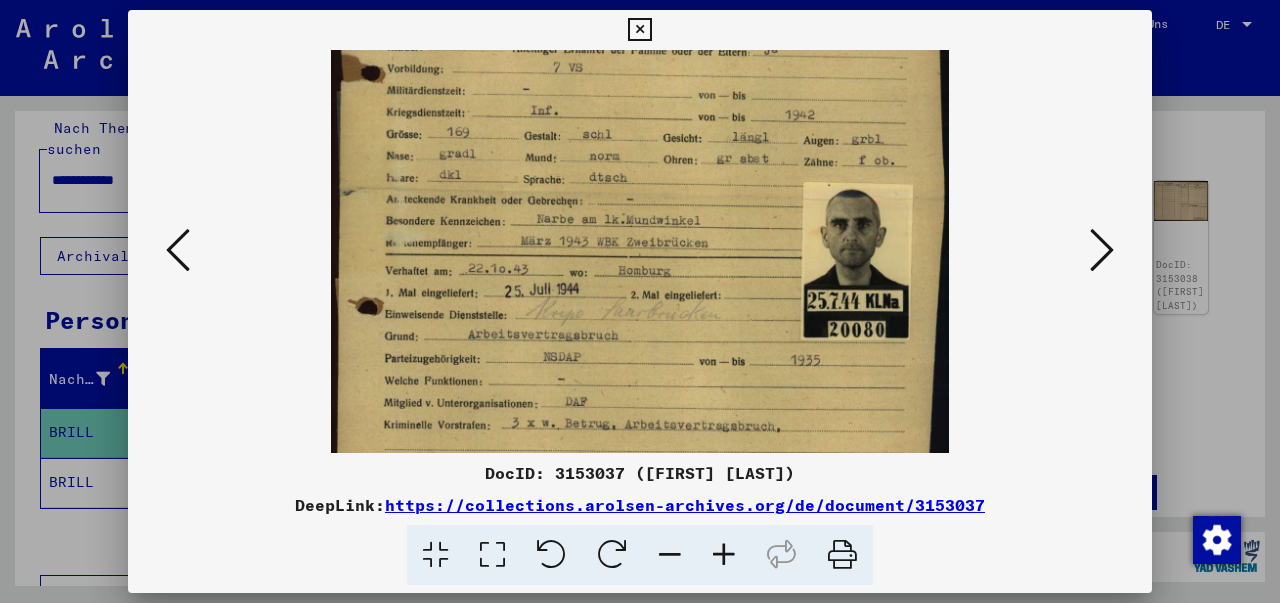 scroll, scrollTop: 279, scrollLeft: 0, axis: vertical 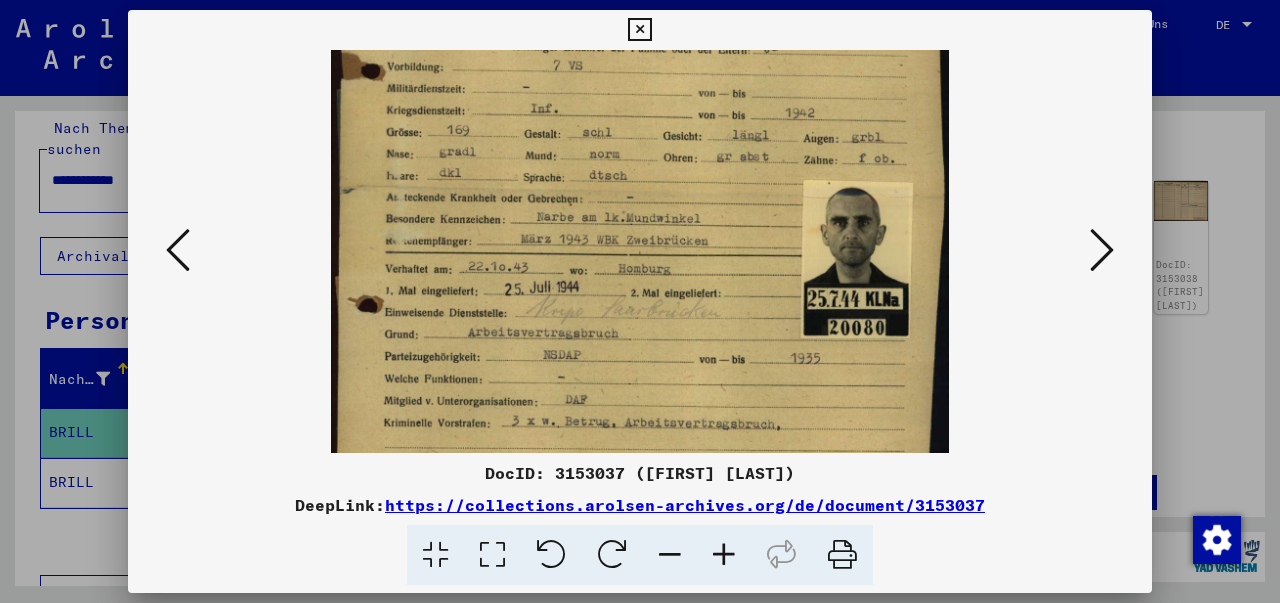 drag, startPoint x: 727, startPoint y: 326, endPoint x: 716, endPoint y: 296, distance: 31.95309 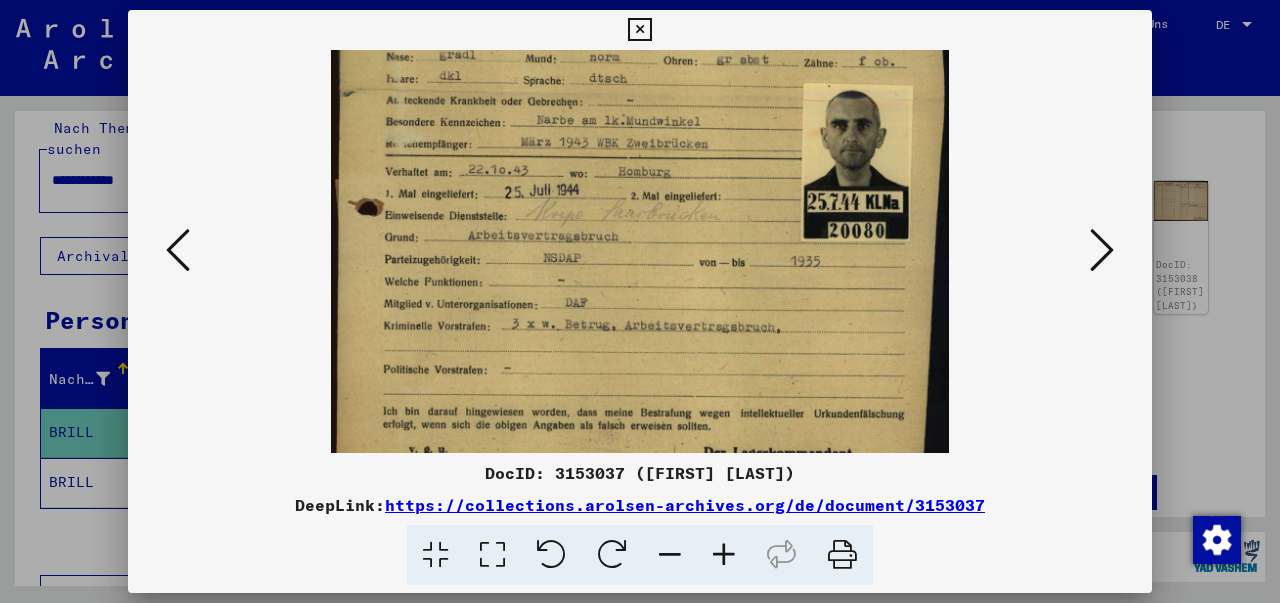 drag, startPoint x: 723, startPoint y: 273, endPoint x: 715, endPoint y: 176, distance: 97.32934 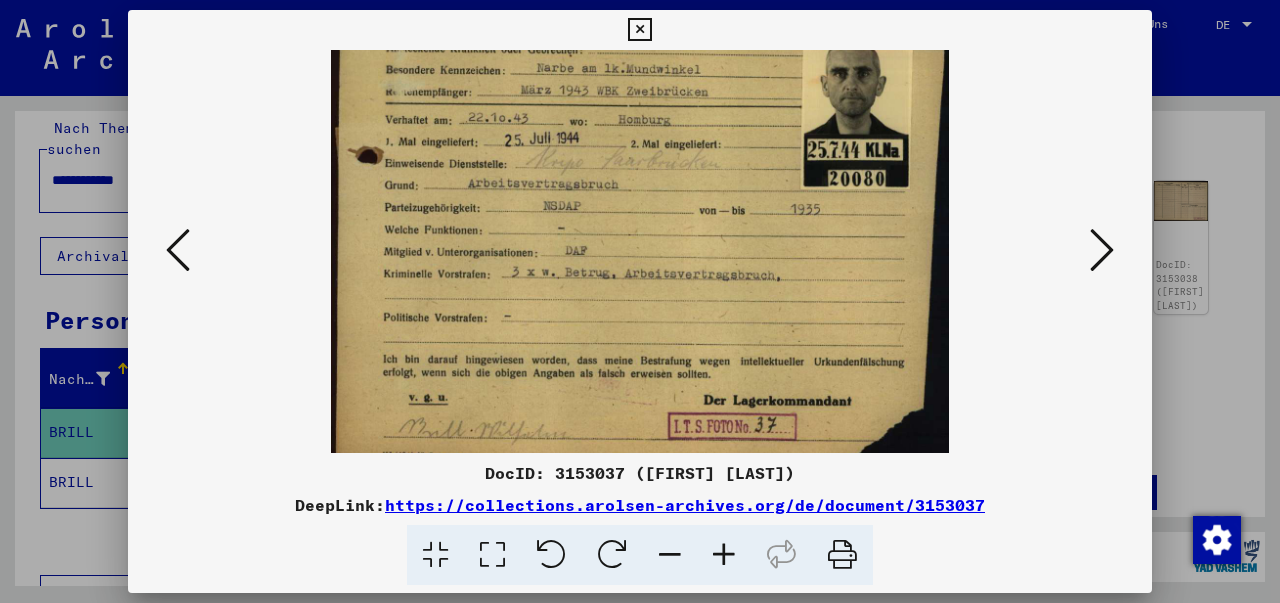 drag, startPoint x: 735, startPoint y: 261, endPoint x: 732, endPoint y: 209, distance: 52.086468 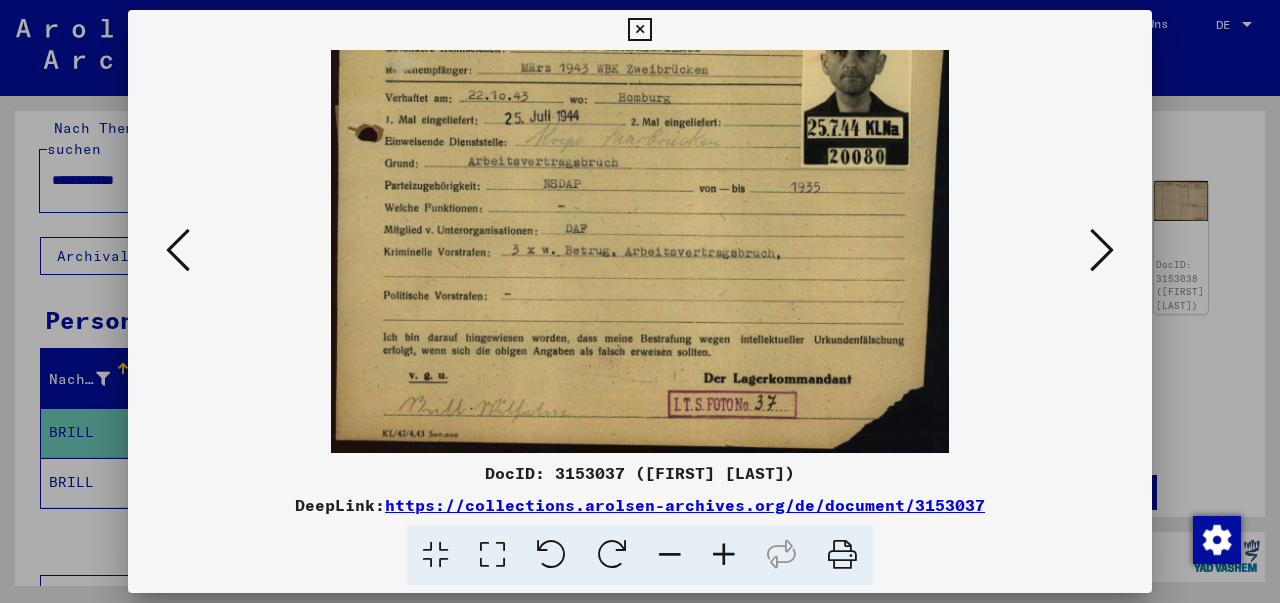 drag, startPoint x: 738, startPoint y: 285, endPoint x: 733, endPoint y: 252, distance: 33.37664 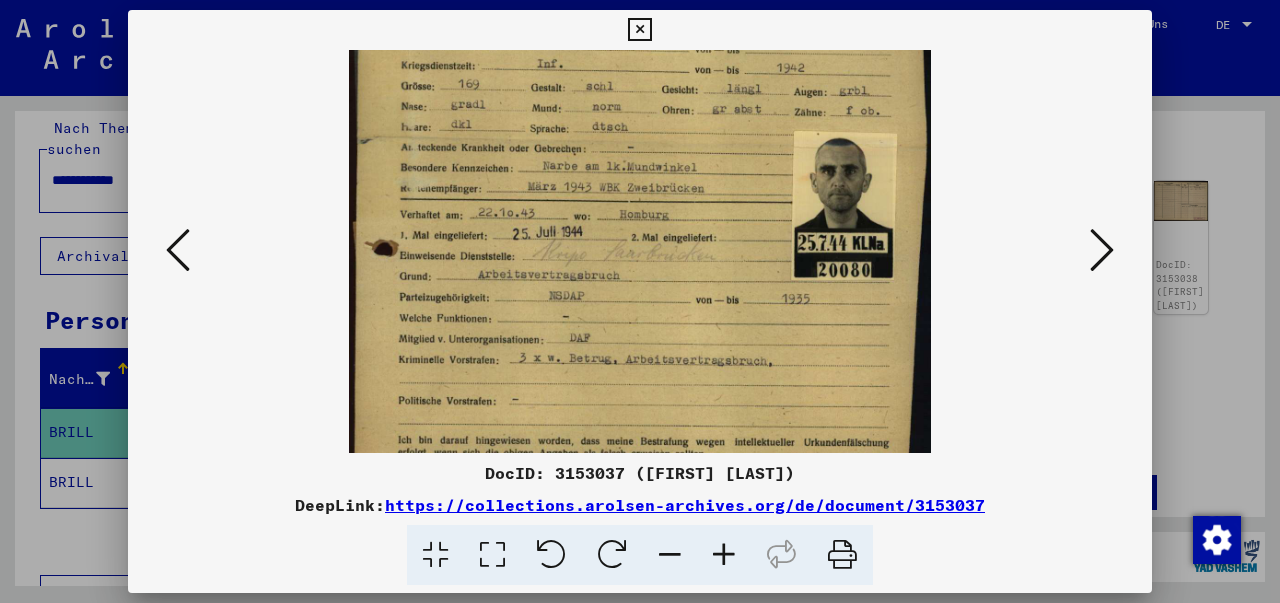drag, startPoint x: 612, startPoint y: 215, endPoint x: 578, endPoint y: 368, distance: 156.73225 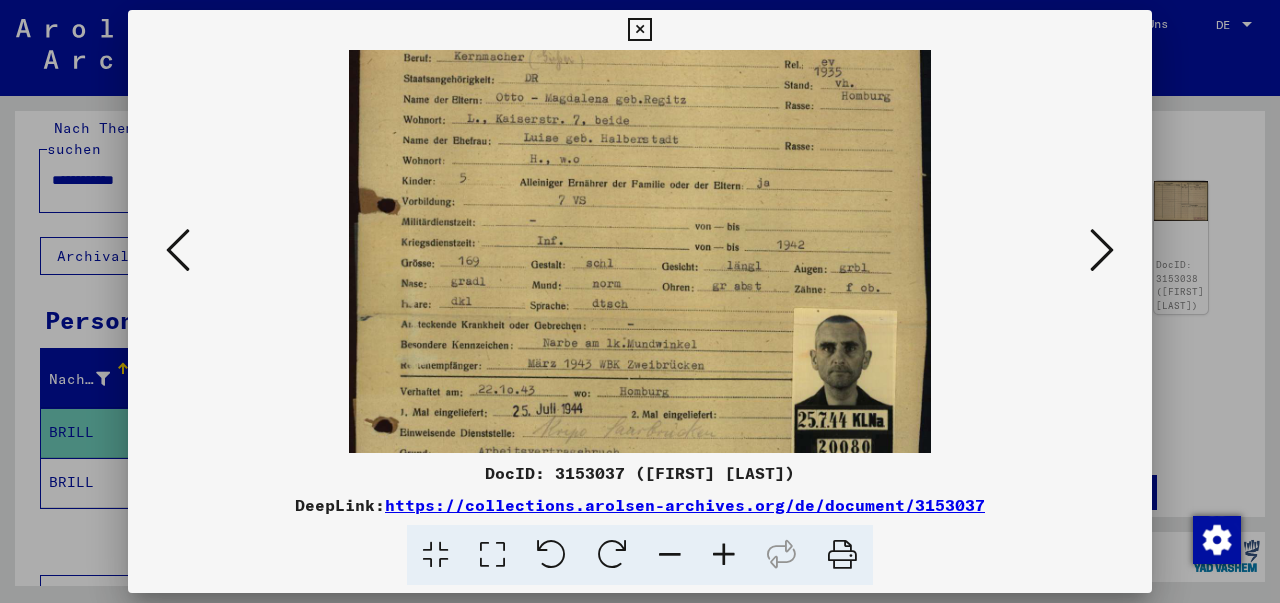 drag, startPoint x: 642, startPoint y: 221, endPoint x: 662, endPoint y: 387, distance: 167.20049 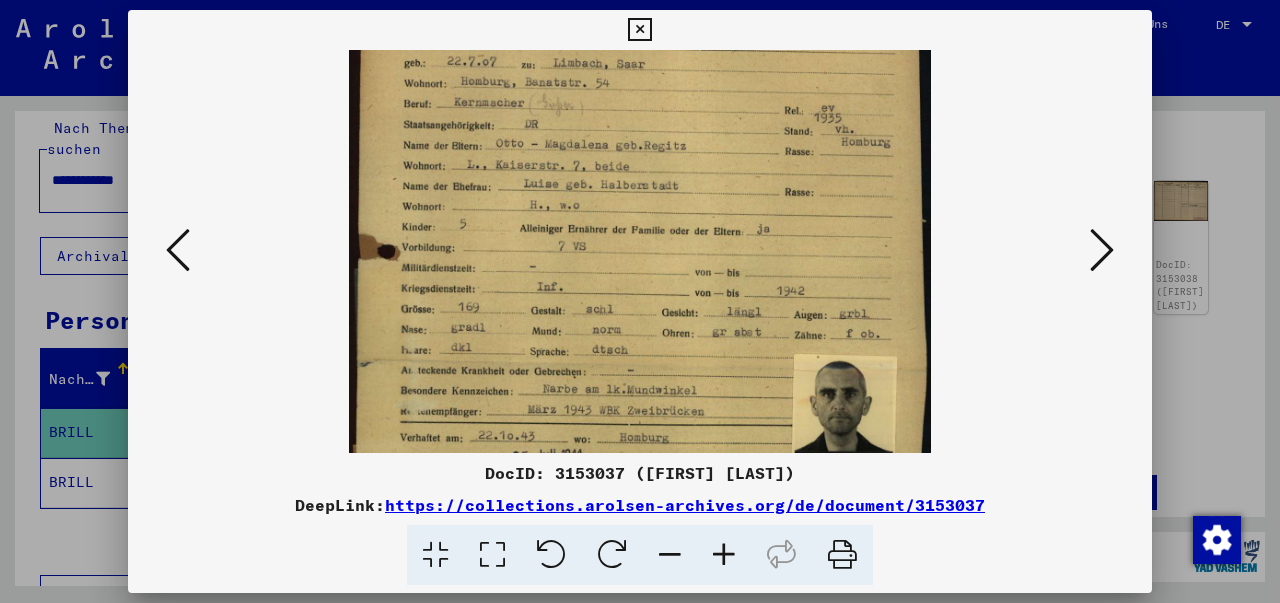 scroll, scrollTop: 0, scrollLeft: 0, axis: both 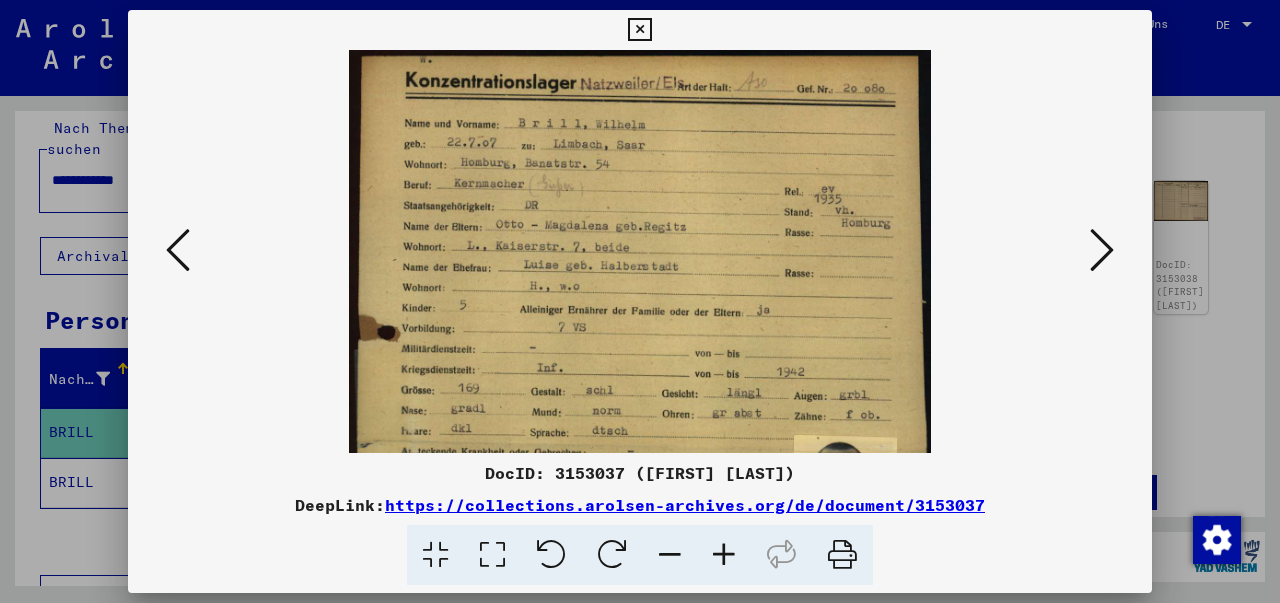 drag, startPoint x: 771, startPoint y: 265, endPoint x: 791, endPoint y: 417, distance: 153.31015 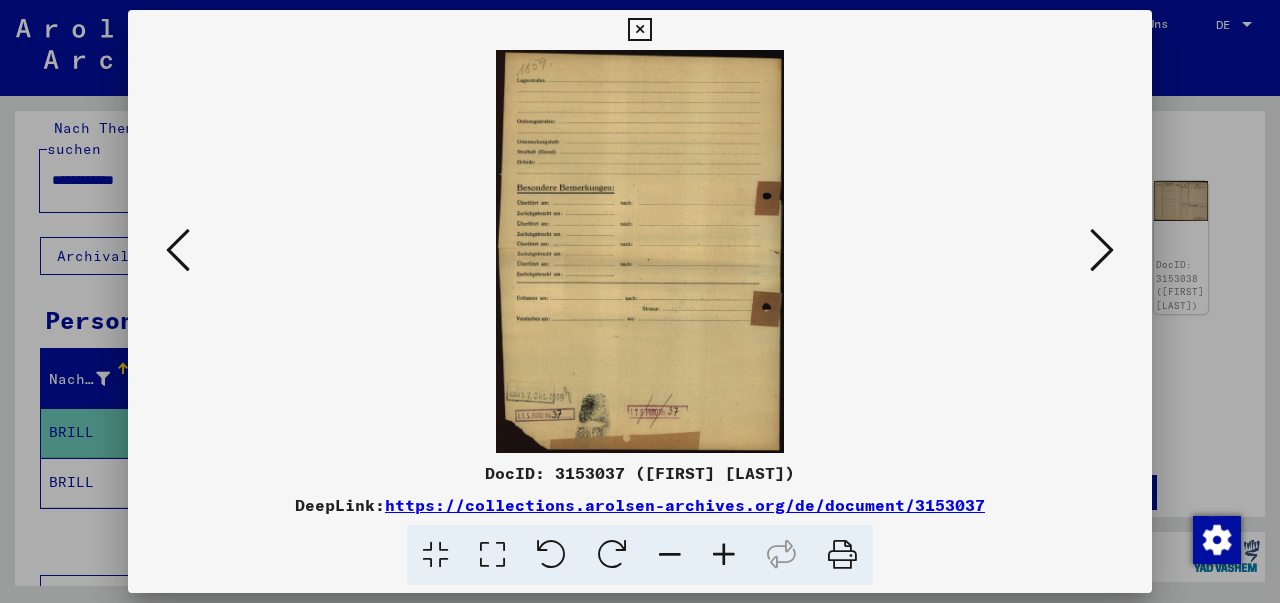 click at bounding box center [1102, 250] 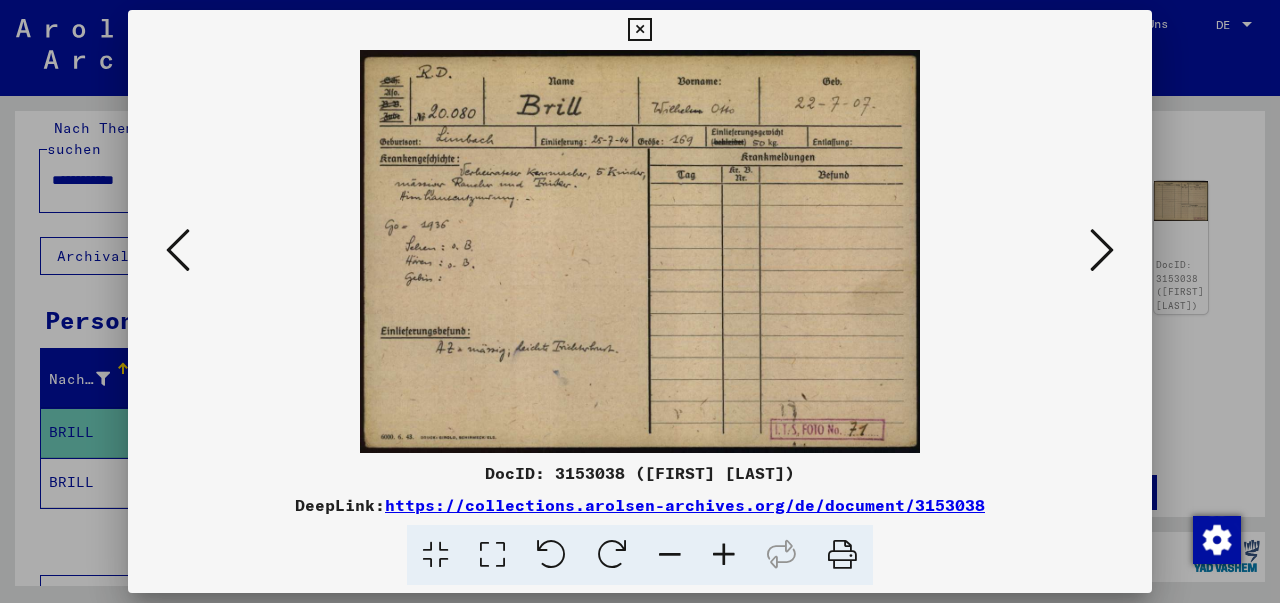 click at bounding box center (1102, 250) 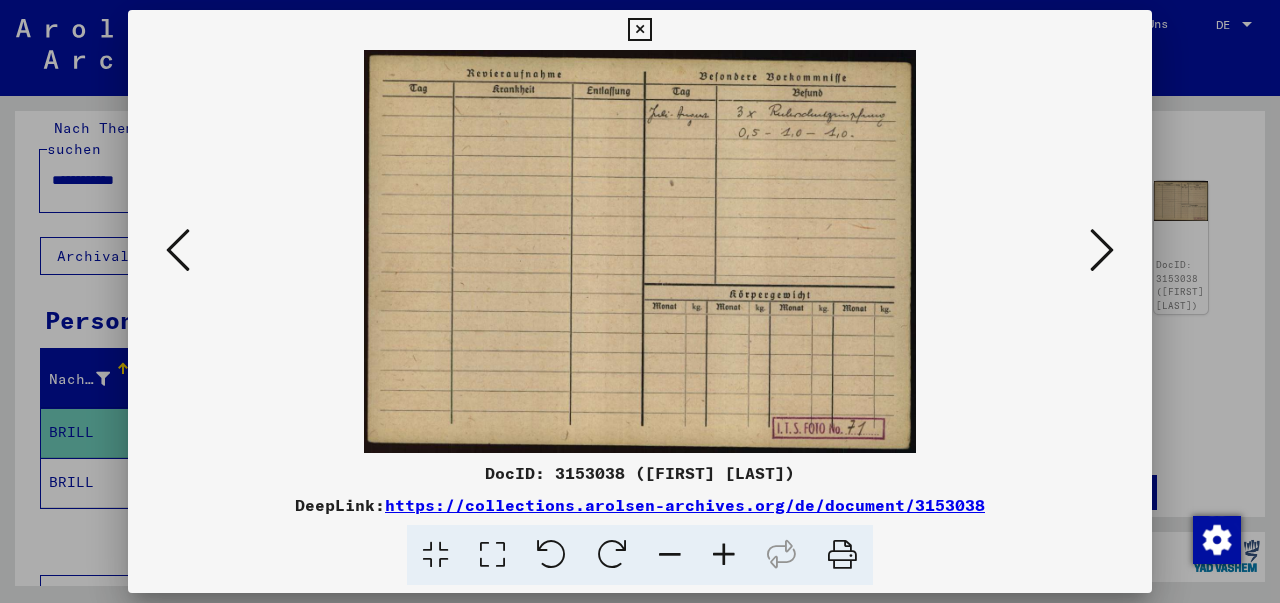click at bounding box center (1102, 250) 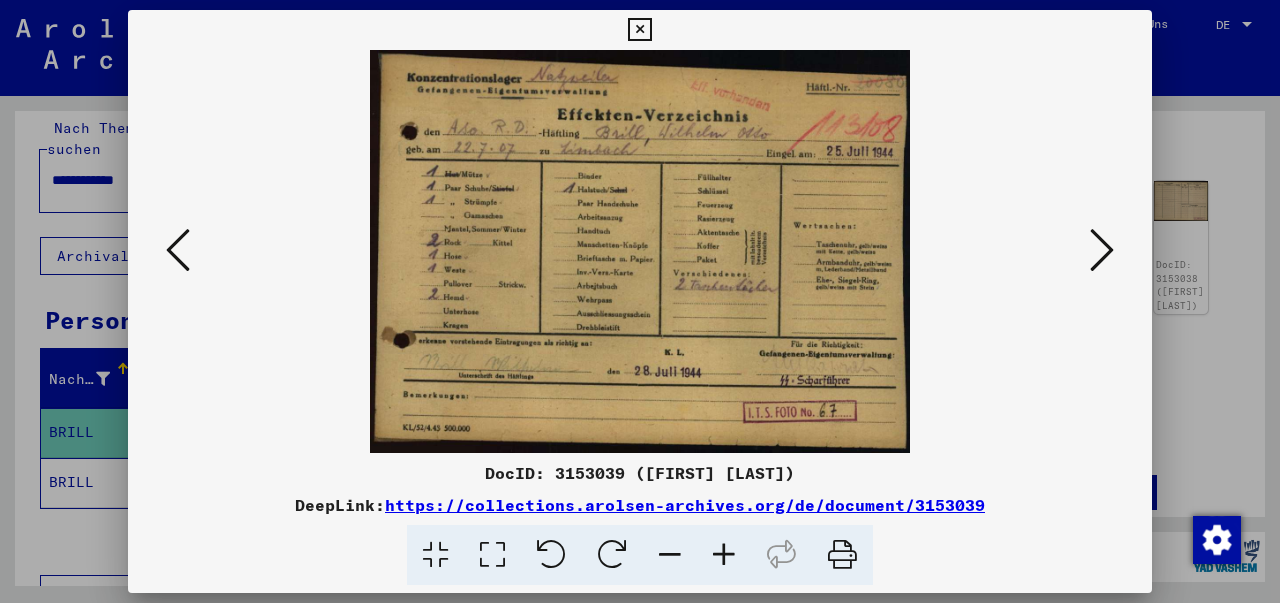 click at bounding box center (1102, 250) 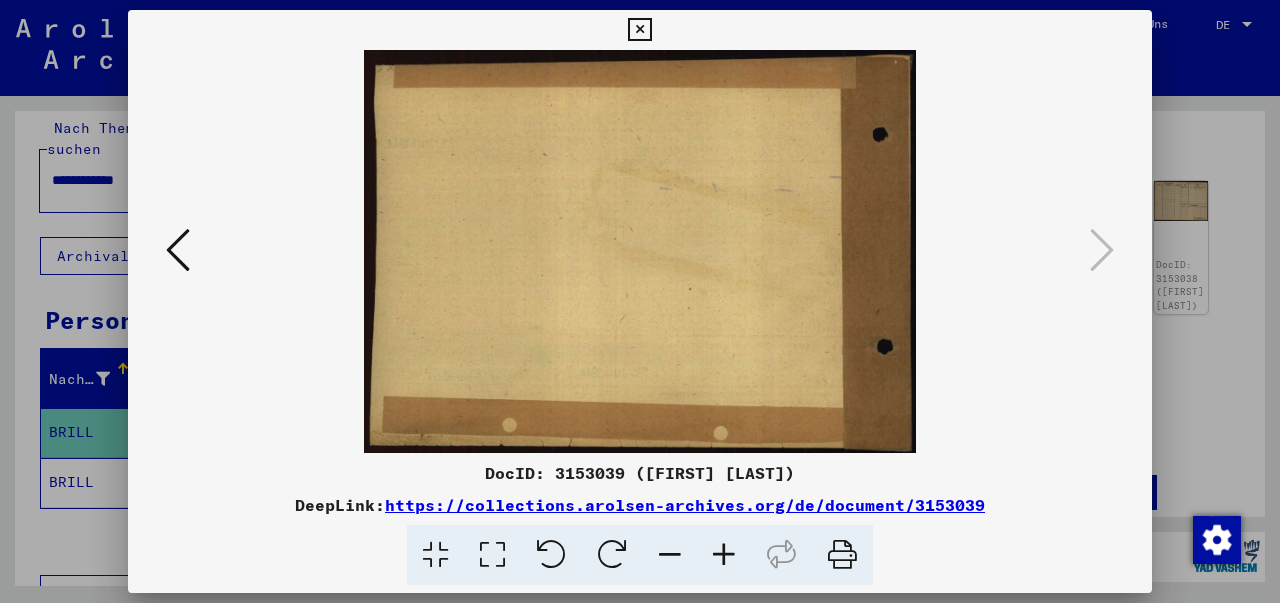 click at bounding box center [640, 301] 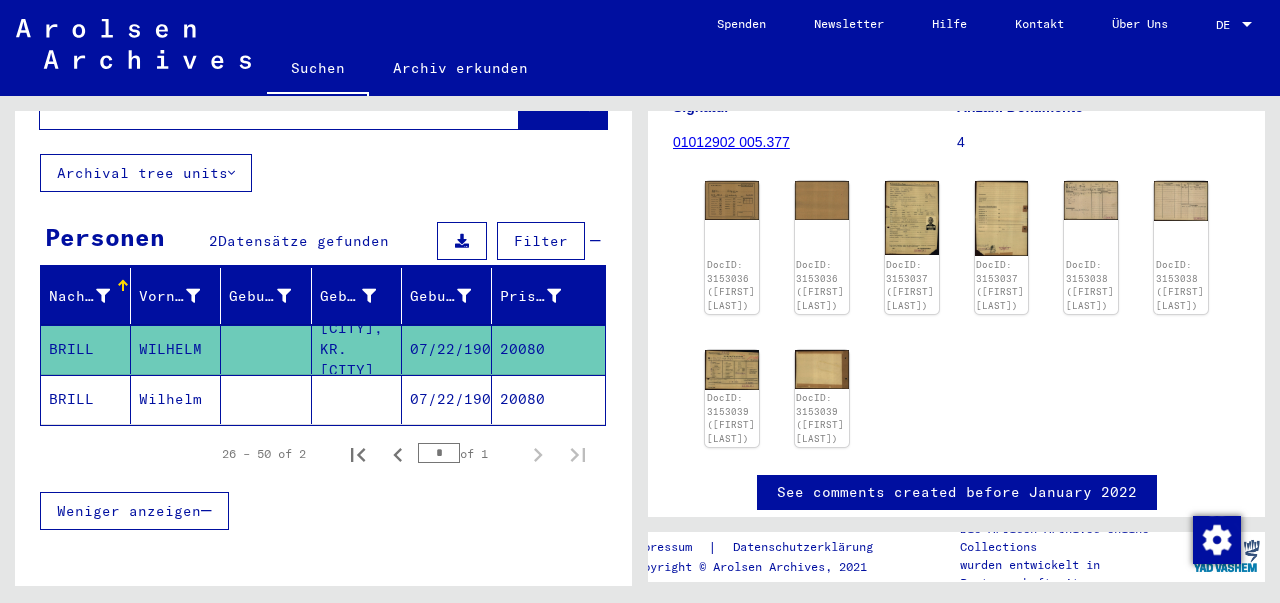 scroll, scrollTop: 226, scrollLeft: 0, axis: vertical 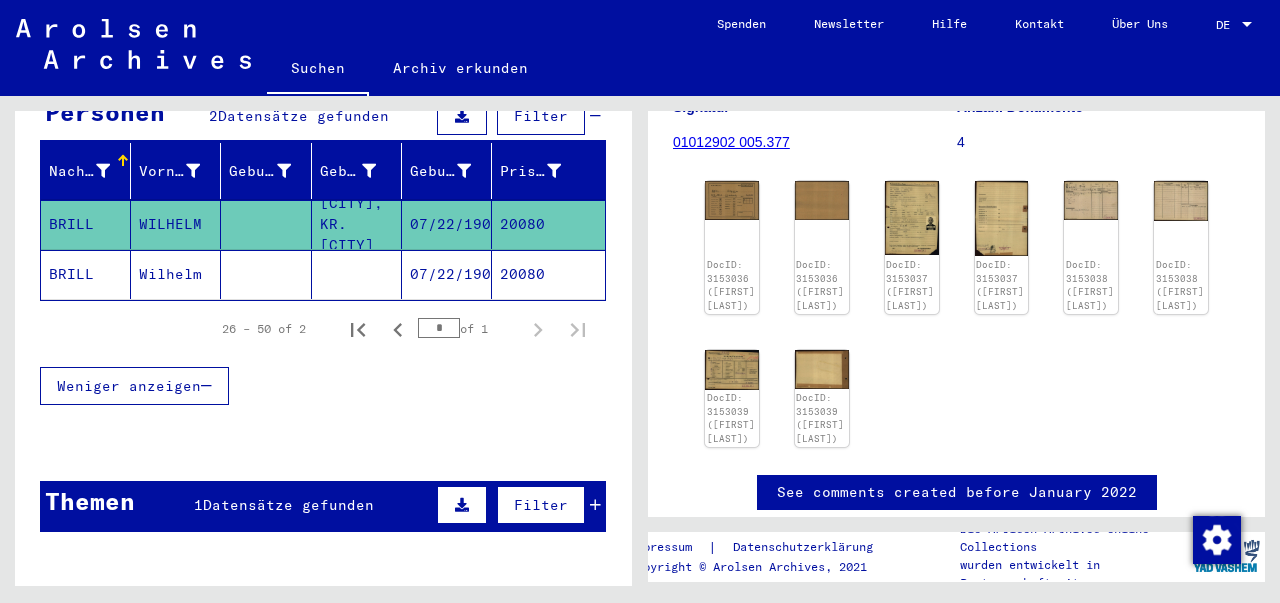 click on "BRILL" 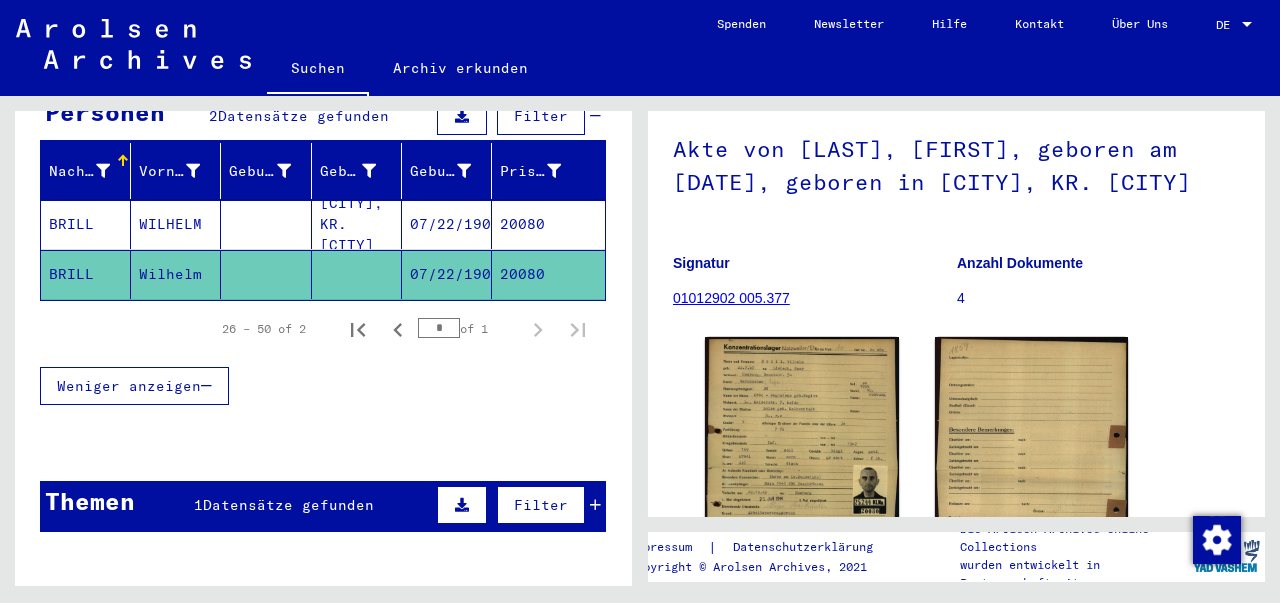scroll, scrollTop: 125, scrollLeft: 0, axis: vertical 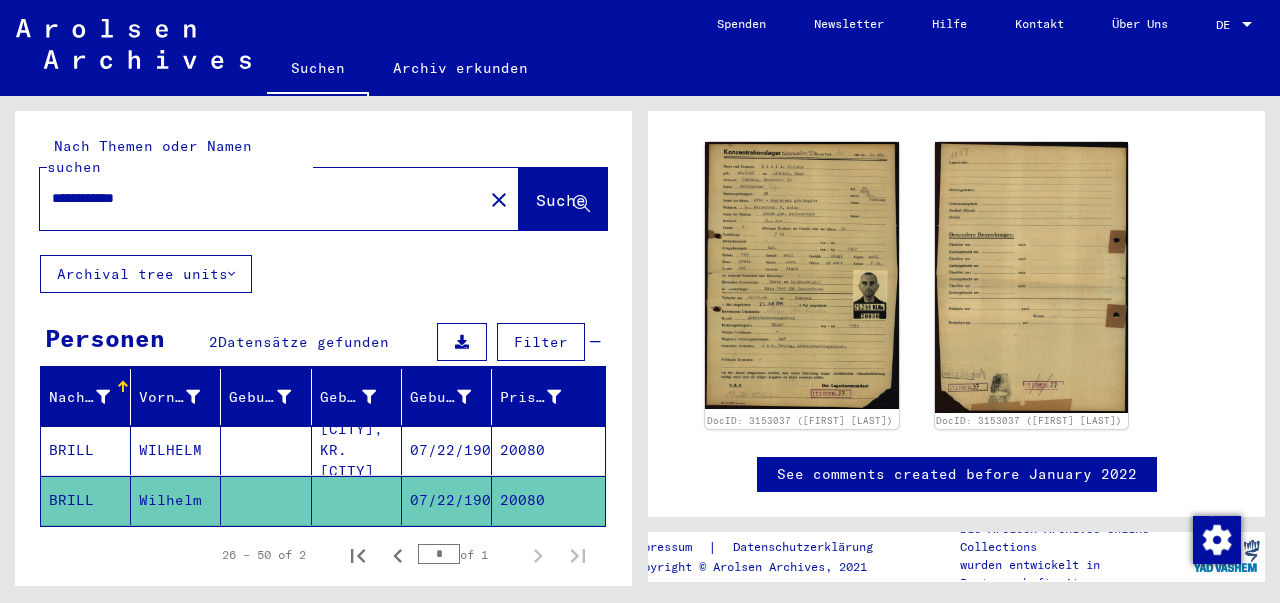 click on "**********" at bounding box center [261, 198] 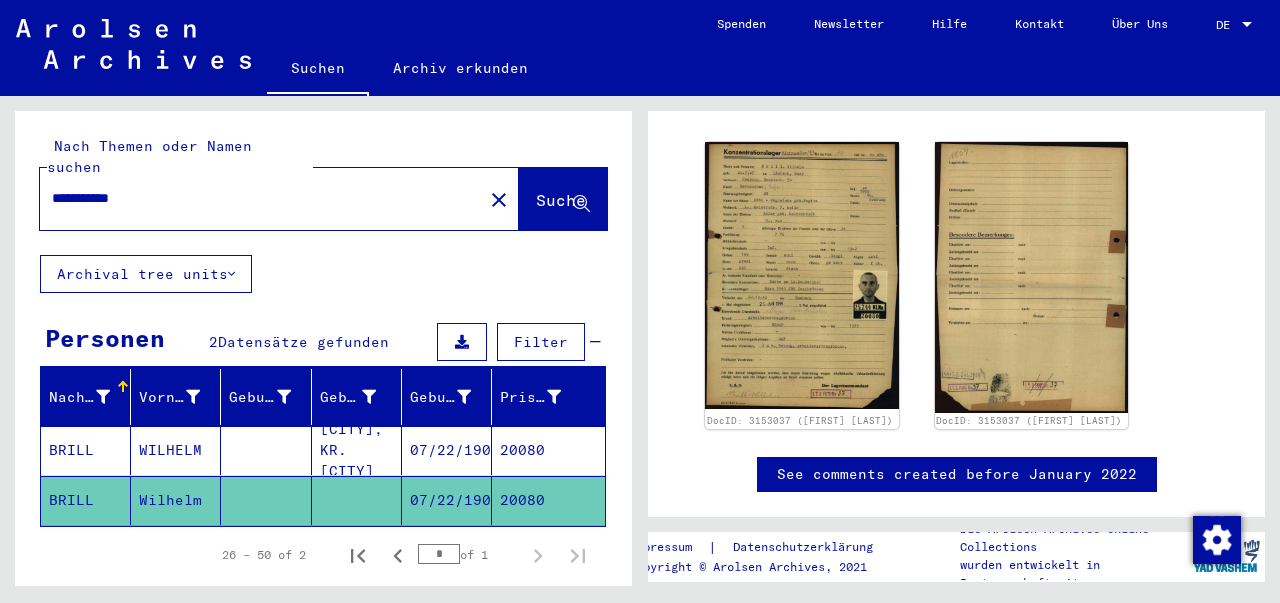 type on "**********" 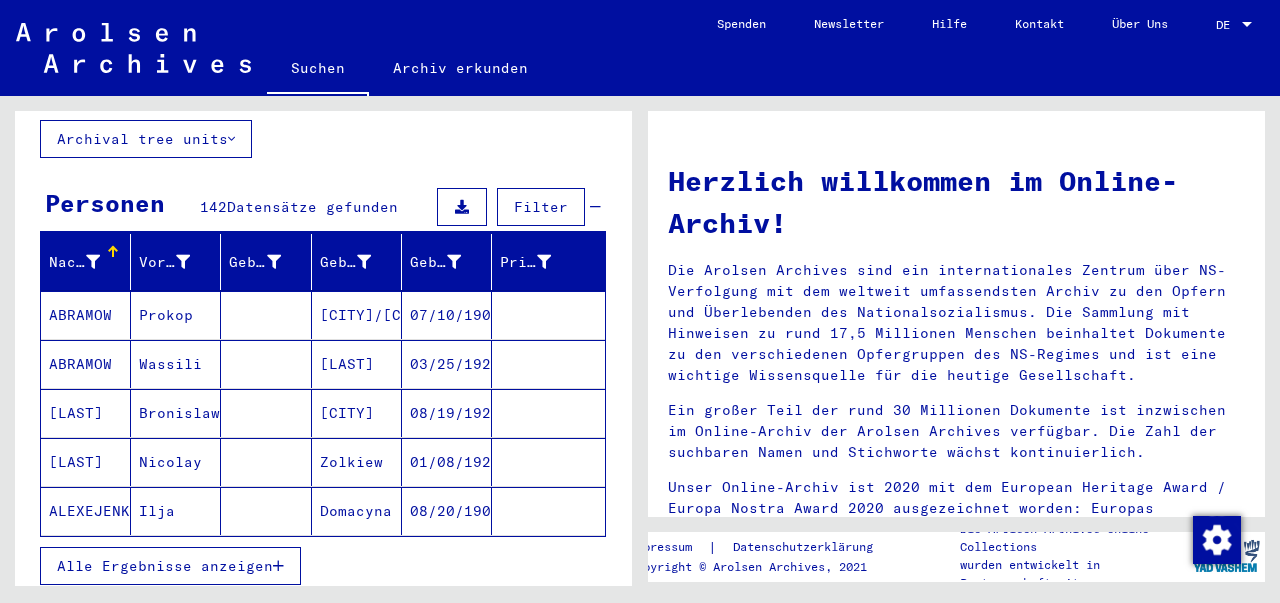 scroll, scrollTop: 150, scrollLeft: 0, axis: vertical 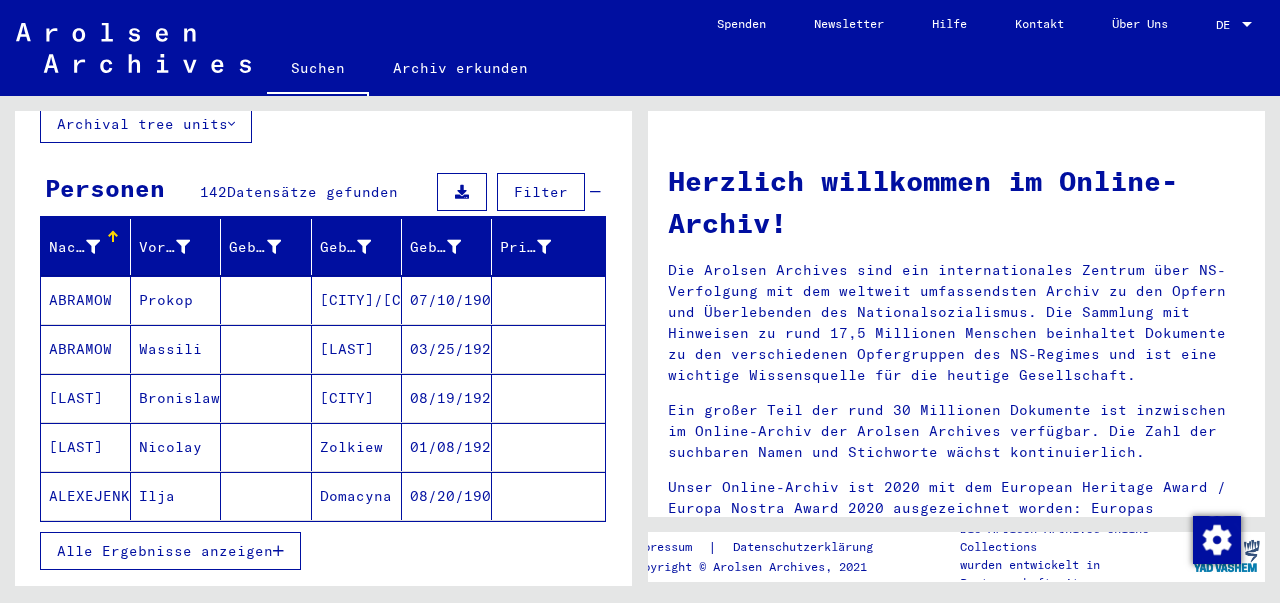click on "Alle Ergebnisse anzeigen" at bounding box center (165, 551) 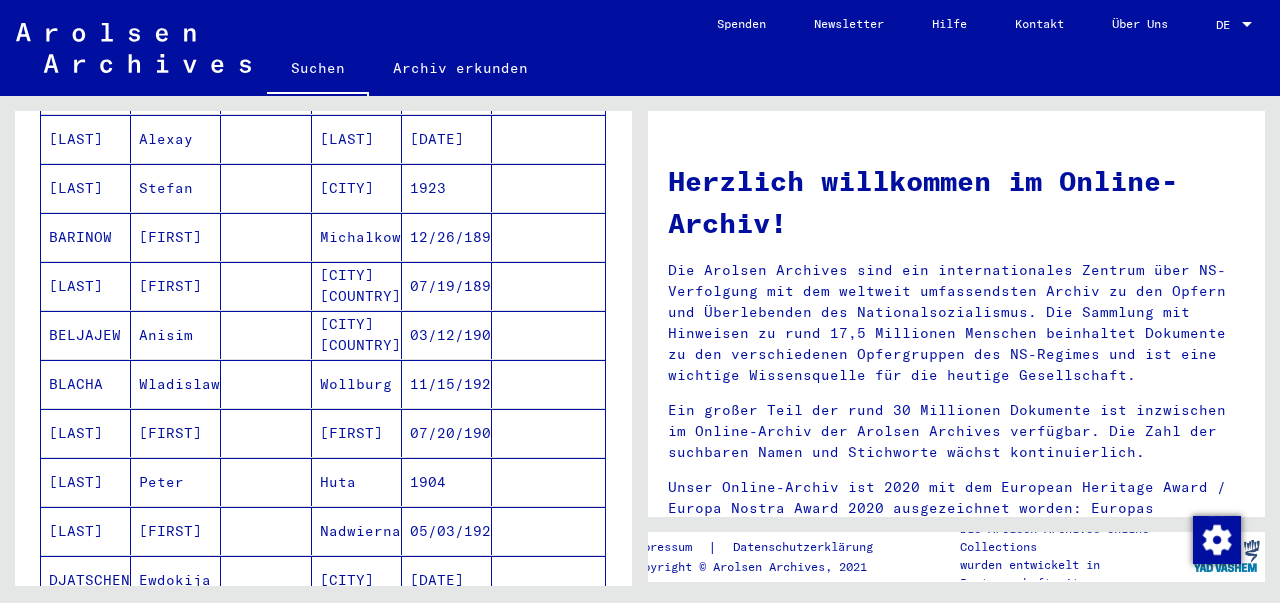 click on "BELJAJEW" at bounding box center (86, 384) 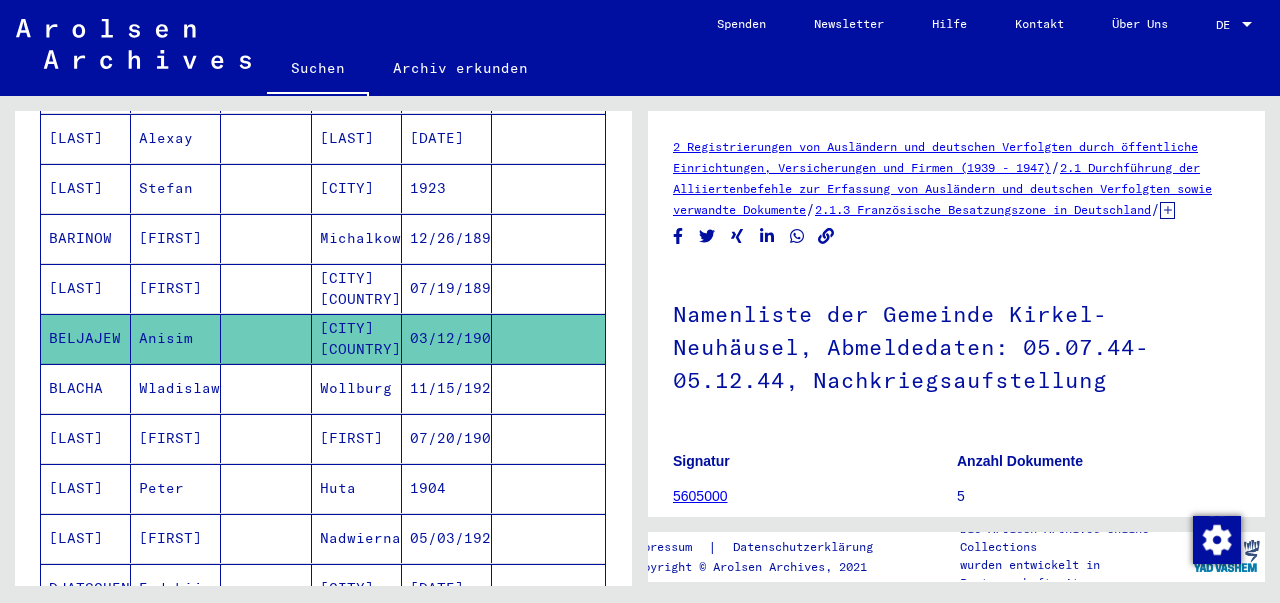 scroll, scrollTop: 0, scrollLeft: 0, axis: both 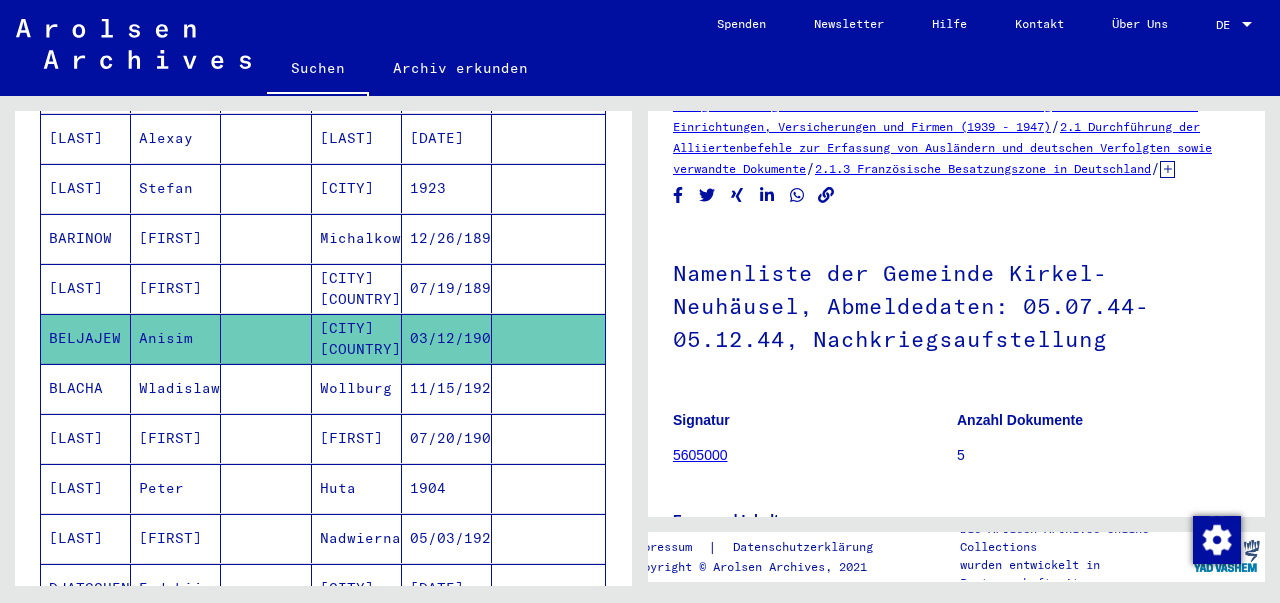 click on "[LAST]" at bounding box center [86, 338] 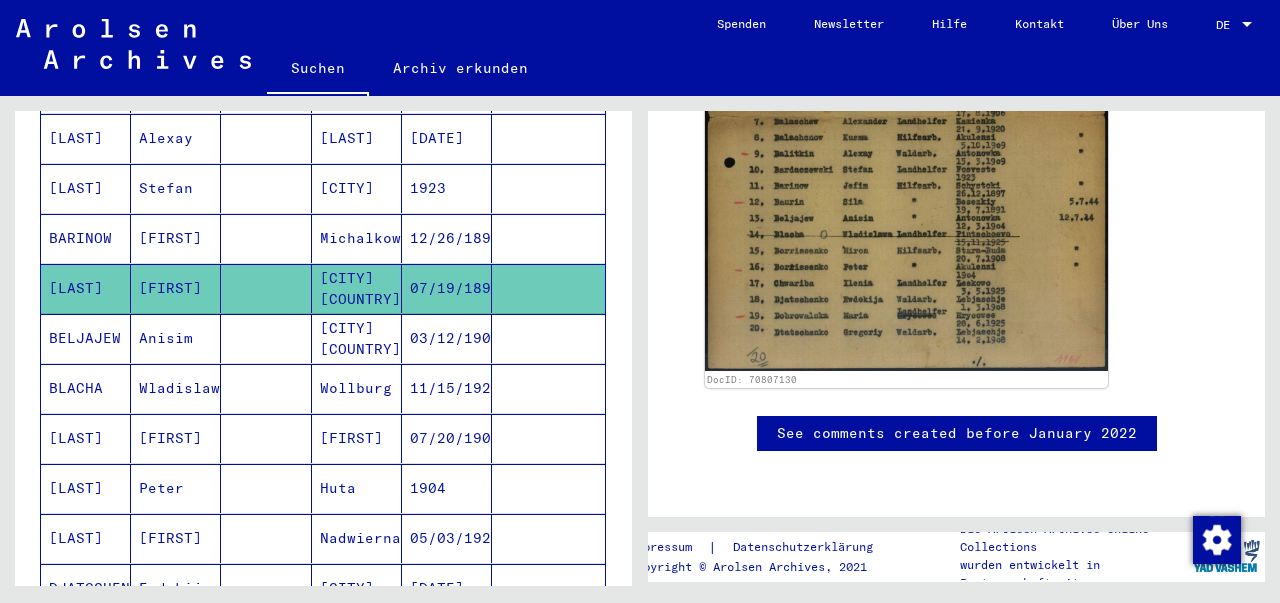 scroll, scrollTop: 1023, scrollLeft: 0, axis: vertical 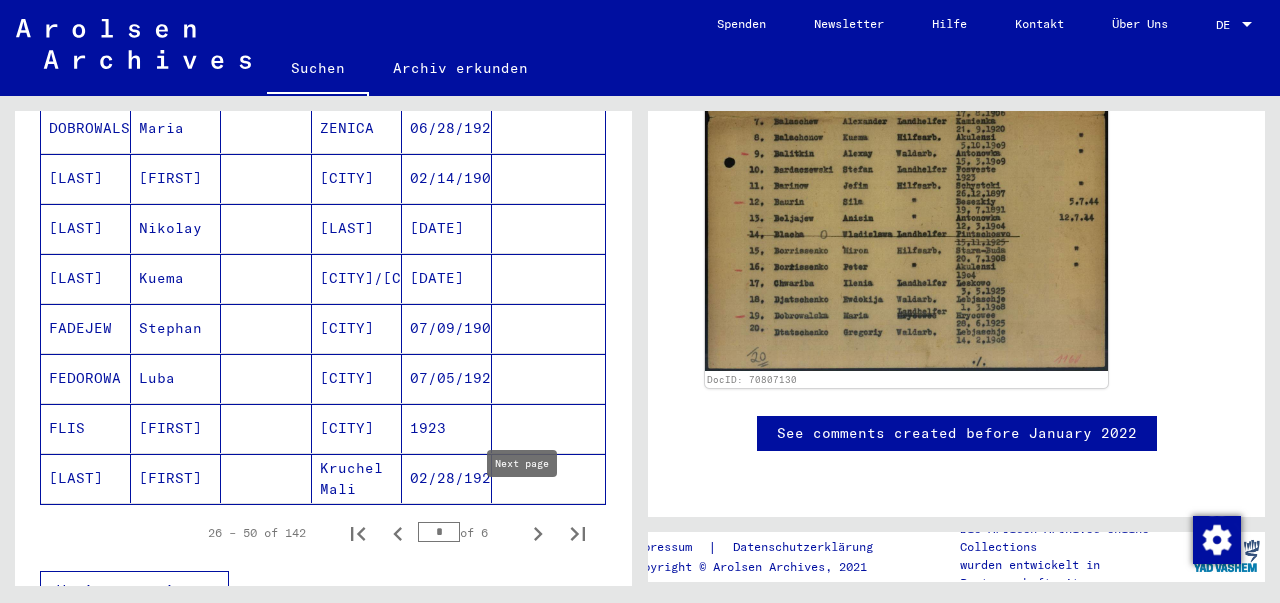 click 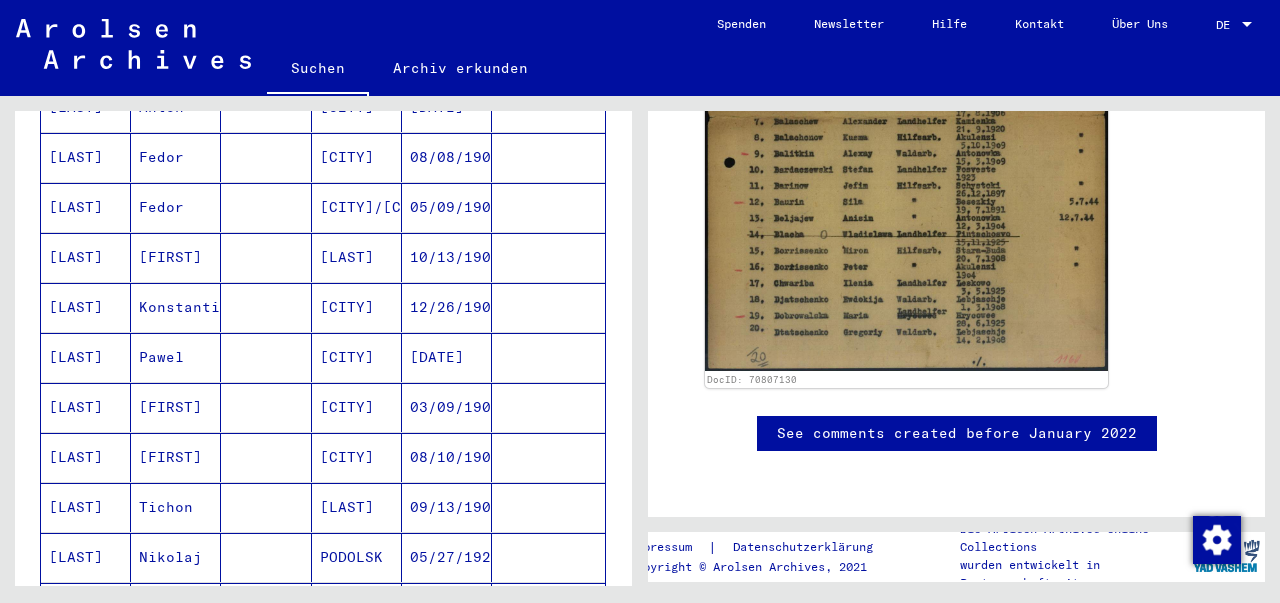 scroll, scrollTop: 1200, scrollLeft: 0, axis: vertical 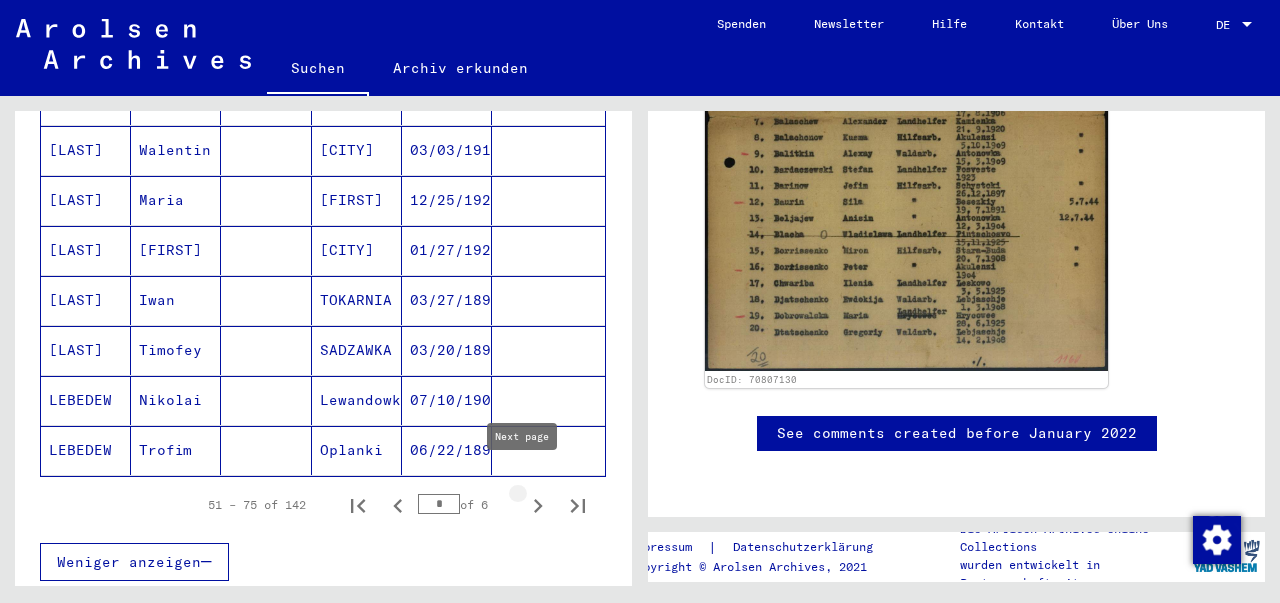 click 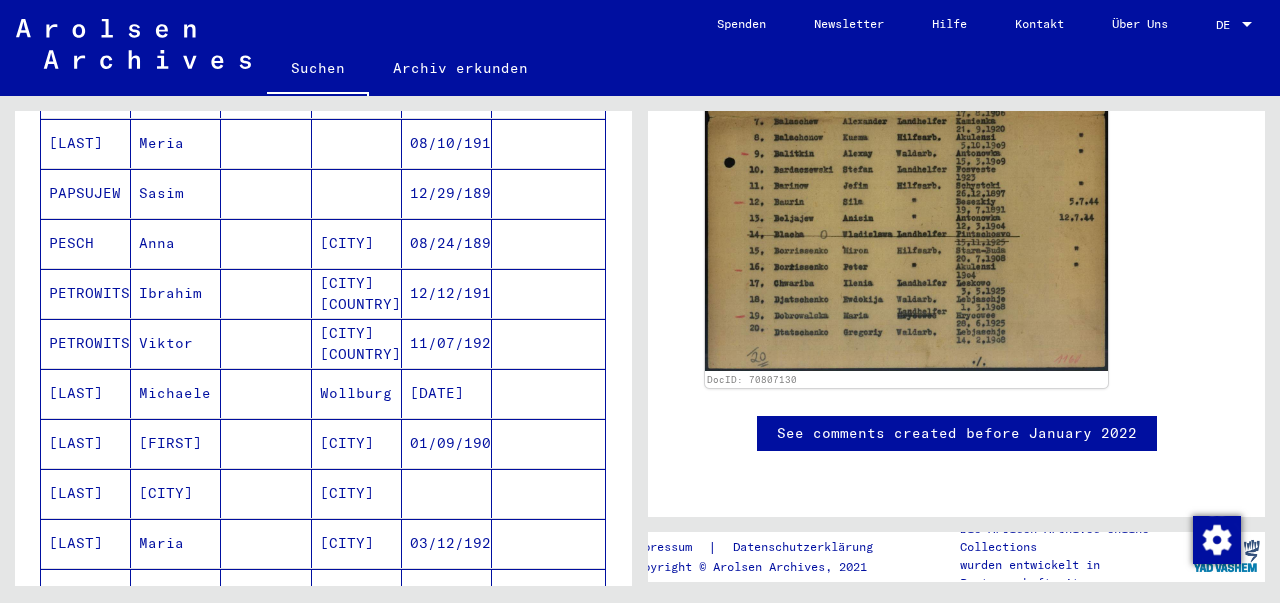 scroll, scrollTop: 1472, scrollLeft: 0, axis: vertical 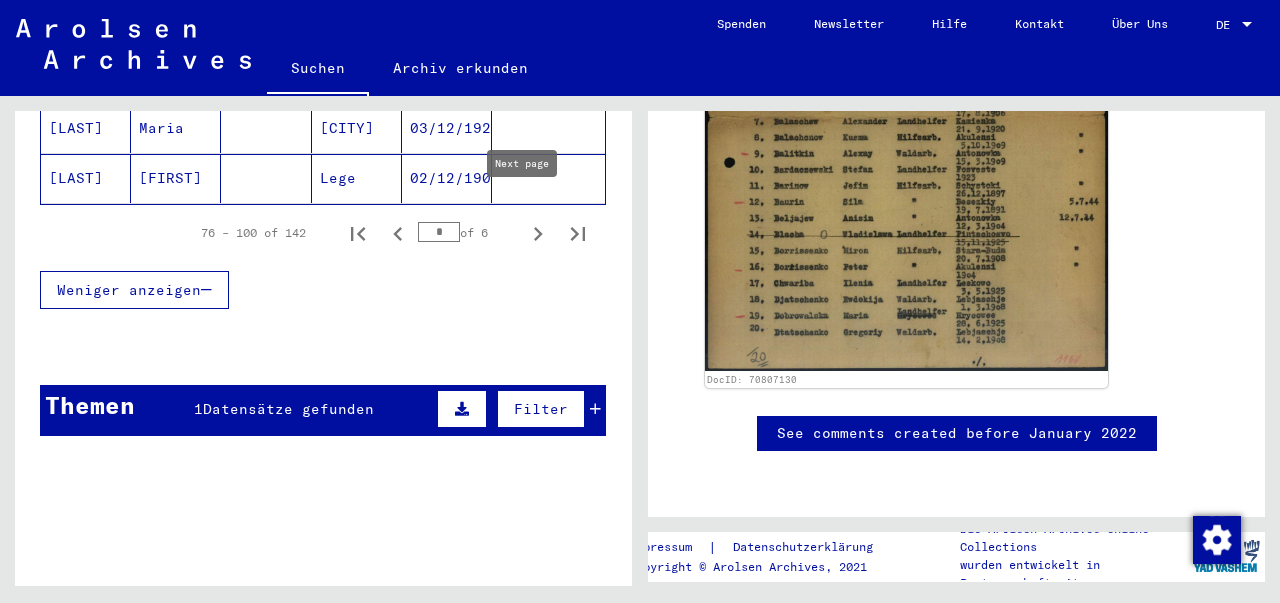 click 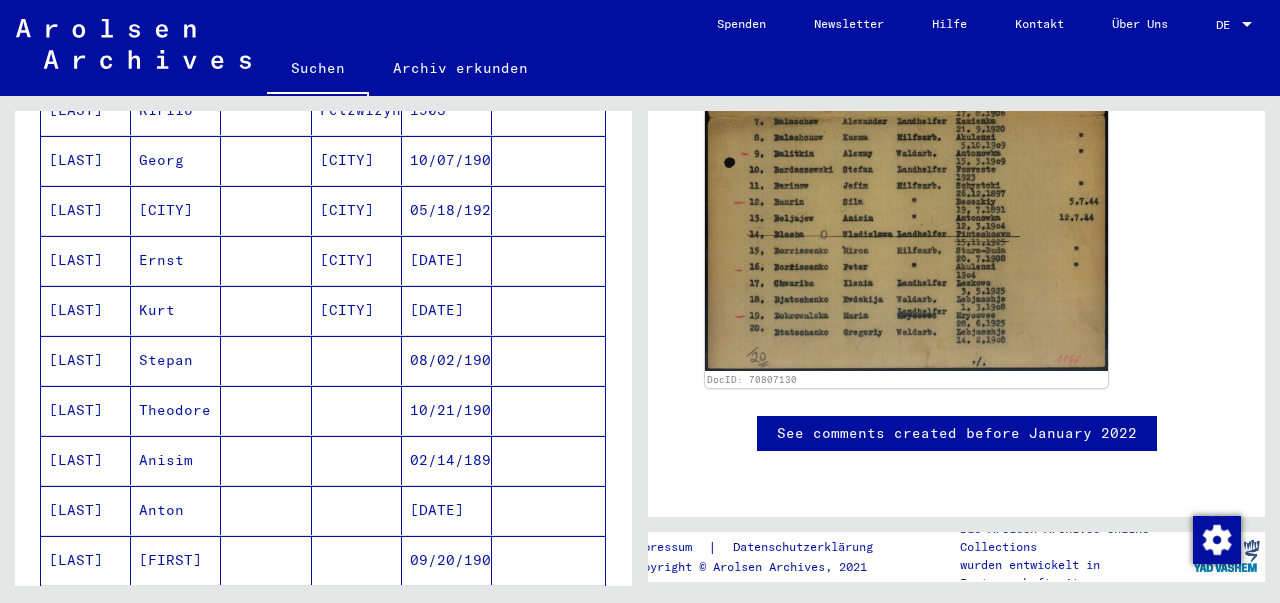 scroll, scrollTop: 1472, scrollLeft: 0, axis: vertical 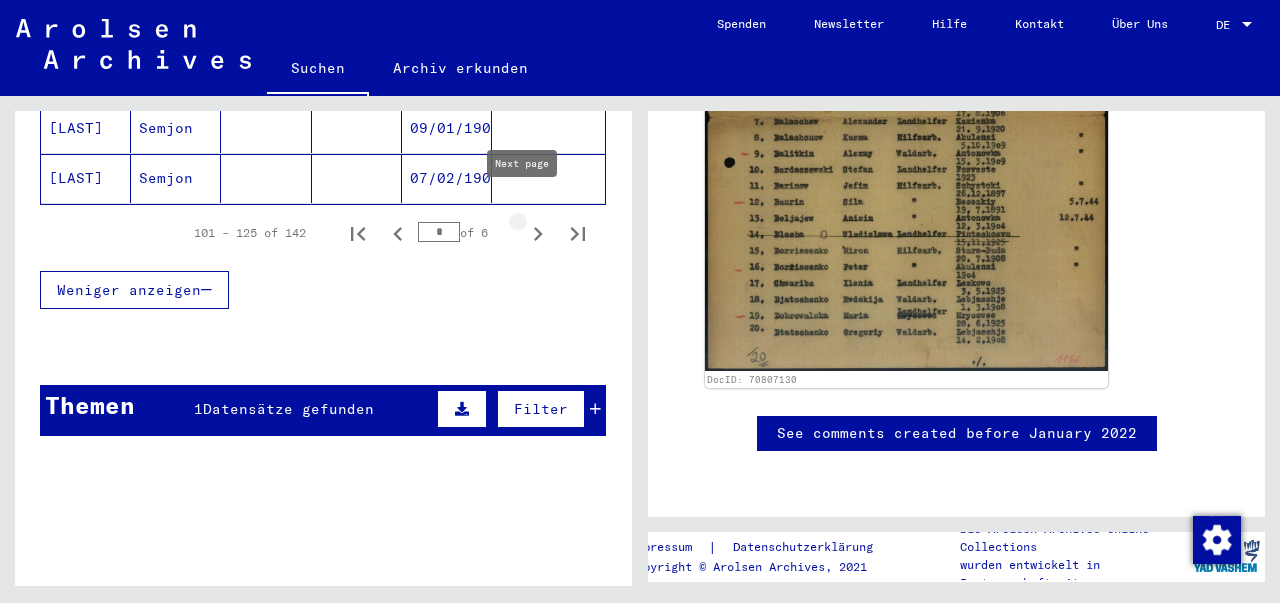 click 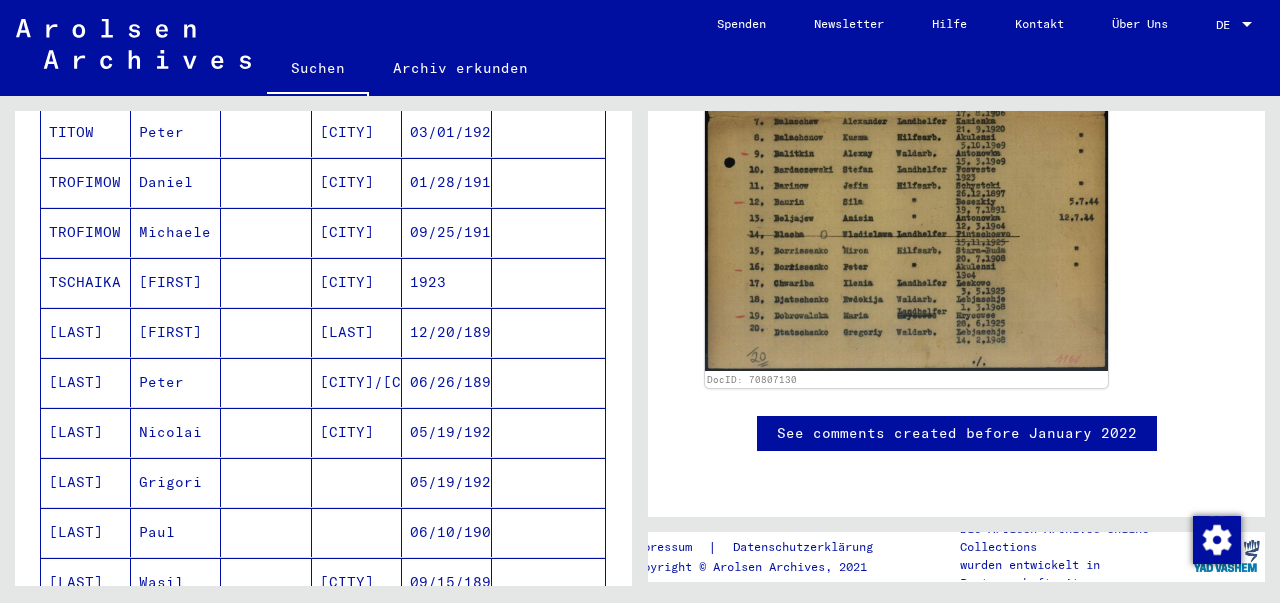 scroll, scrollTop: 0, scrollLeft: 0, axis: both 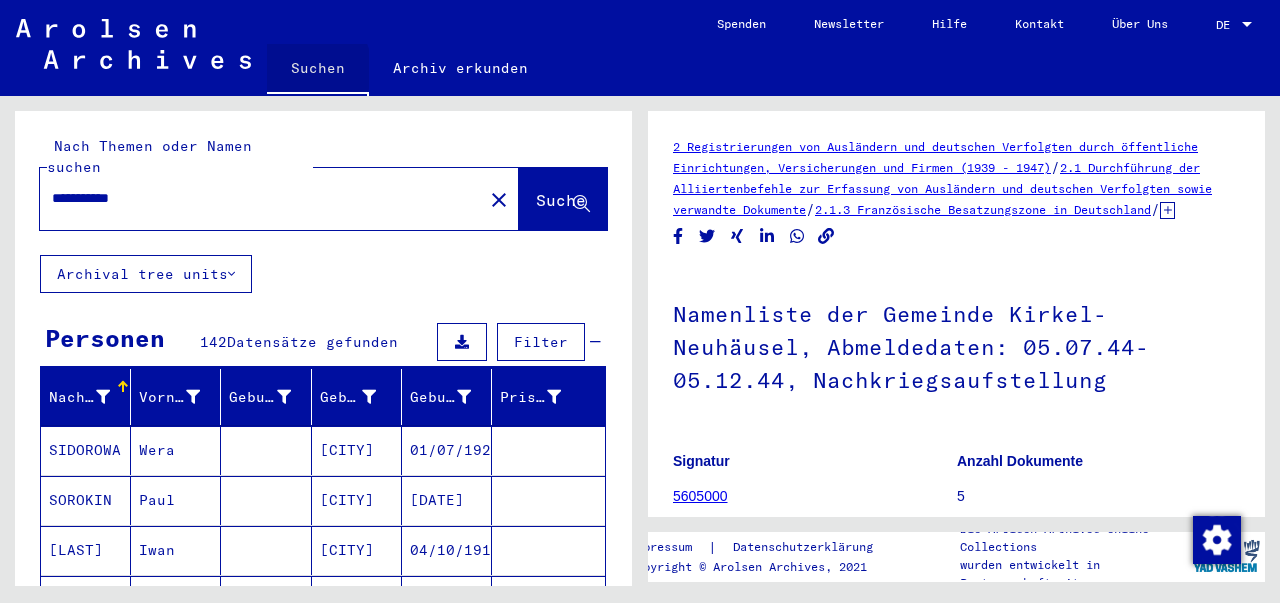 click on "Suchen" 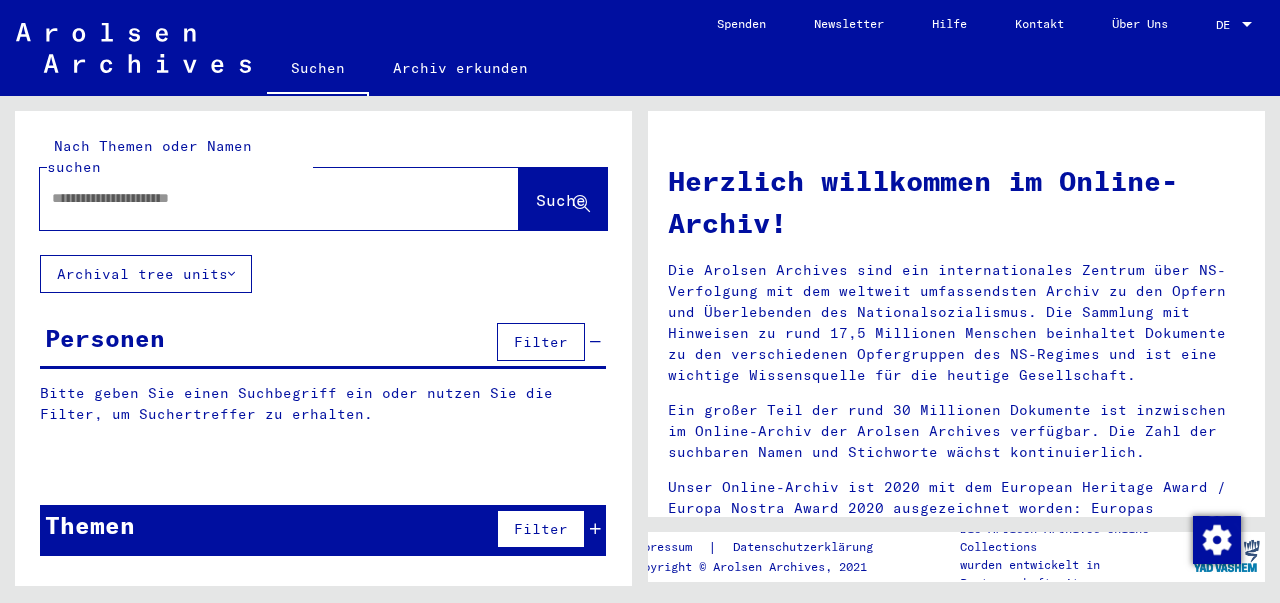 click on "Archiv erkunden" 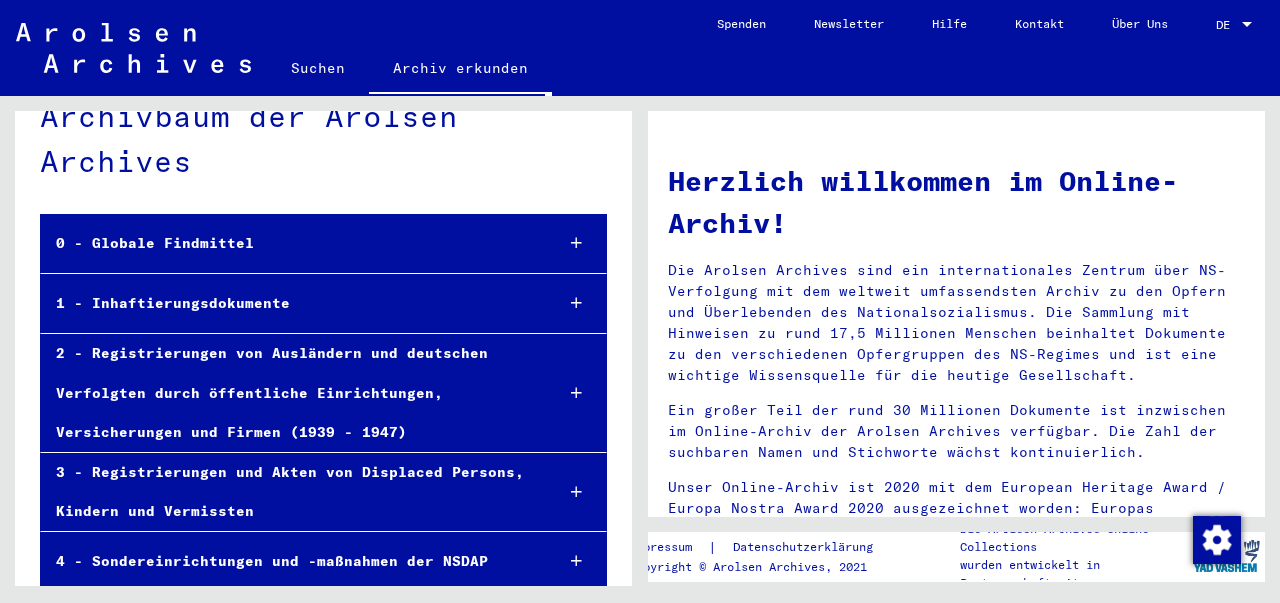 scroll, scrollTop: 95, scrollLeft: 0, axis: vertical 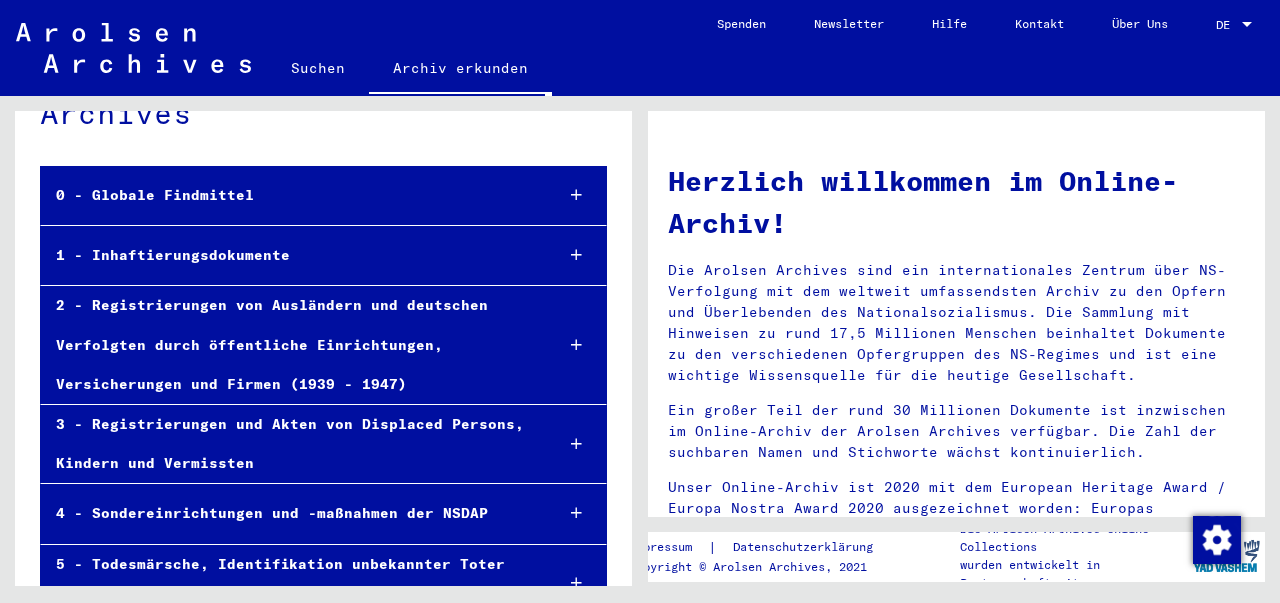 click on "0 - Globale Findmittel" at bounding box center (289, 195) 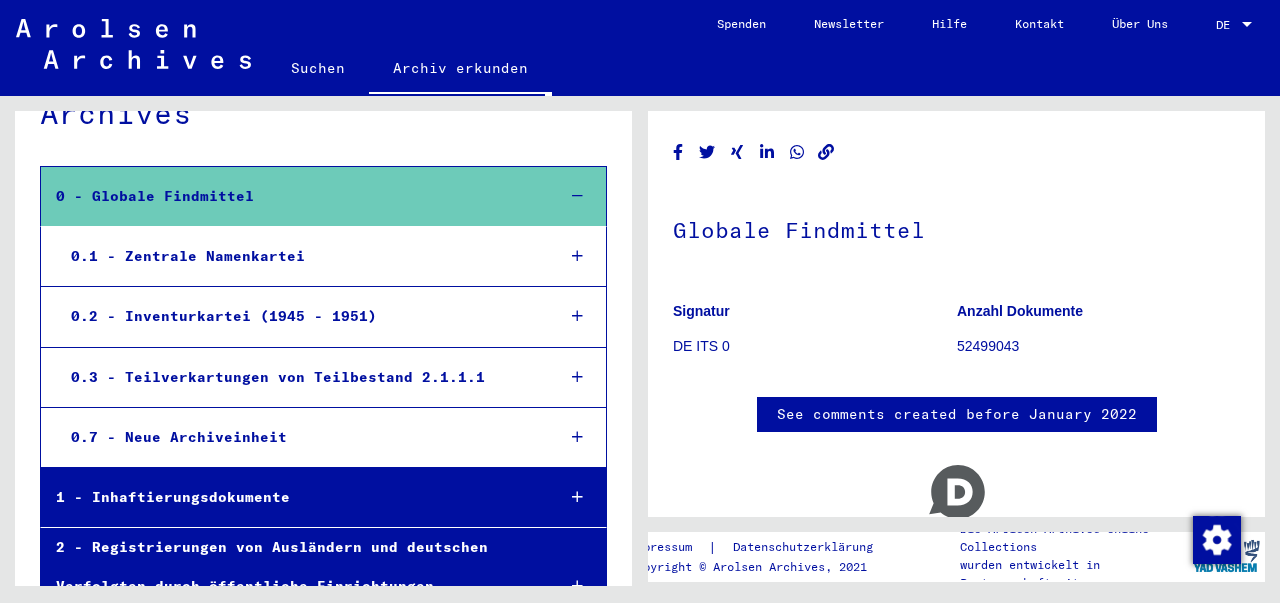 click on "0.1 - Zentrale Namenkartei" at bounding box center [297, 256] 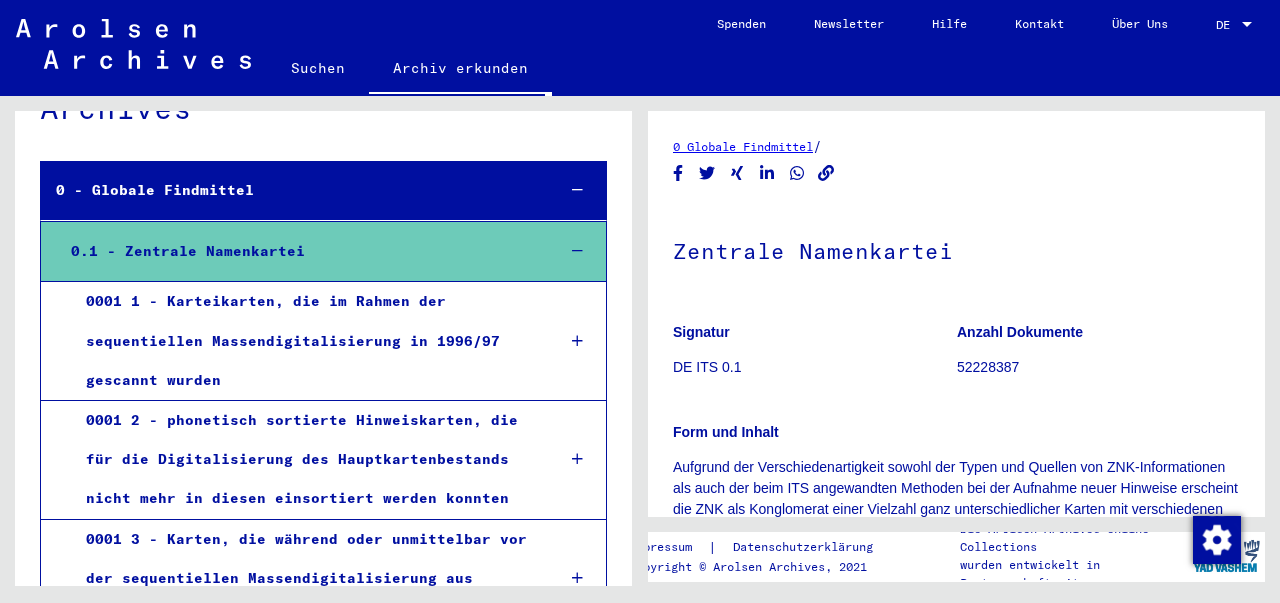 scroll, scrollTop: 99, scrollLeft: 0, axis: vertical 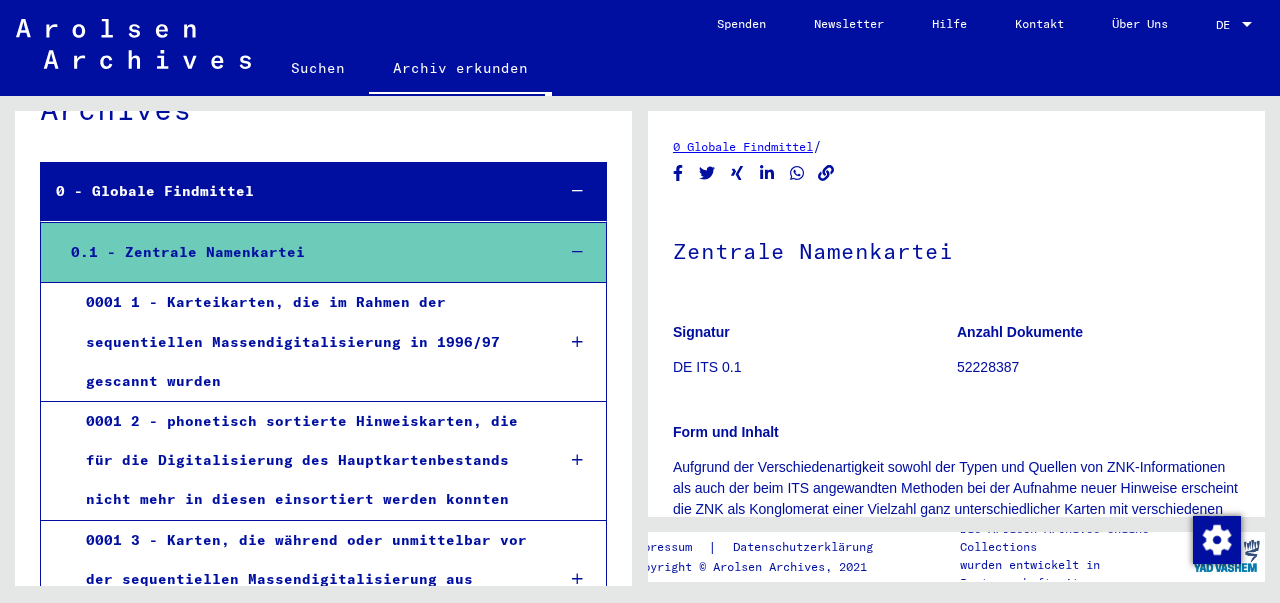 click on "0.1 - Zentrale Namenkartei" at bounding box center [297, 252] 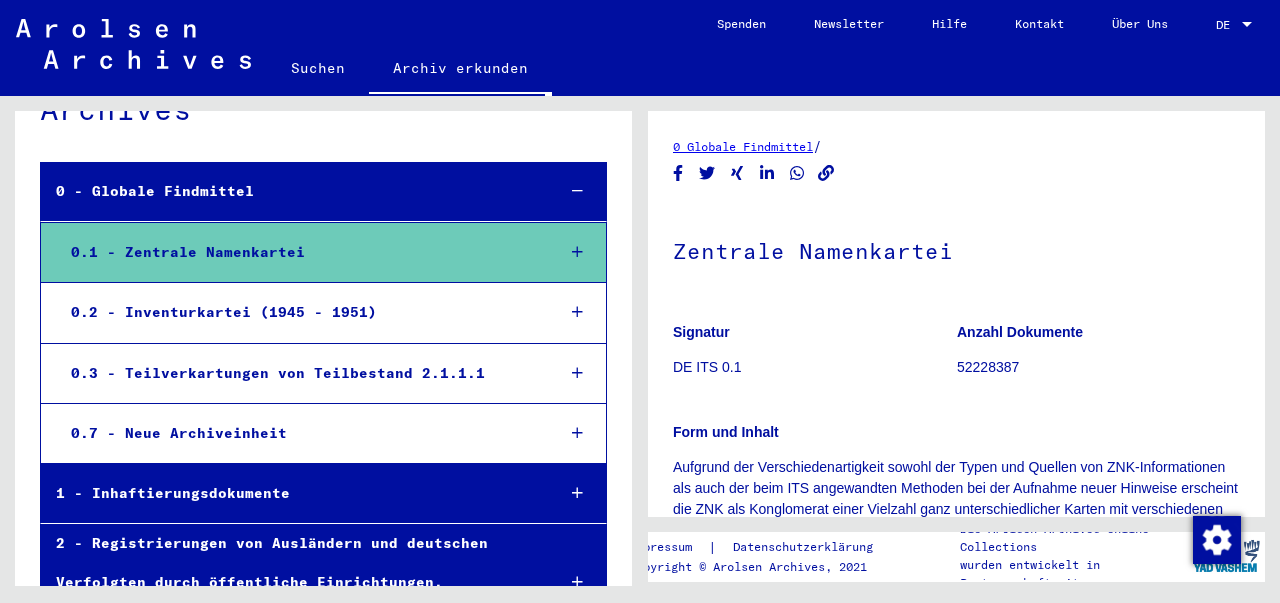 click on "0 - Globale Findmittel" at bounding box center (290, 191) 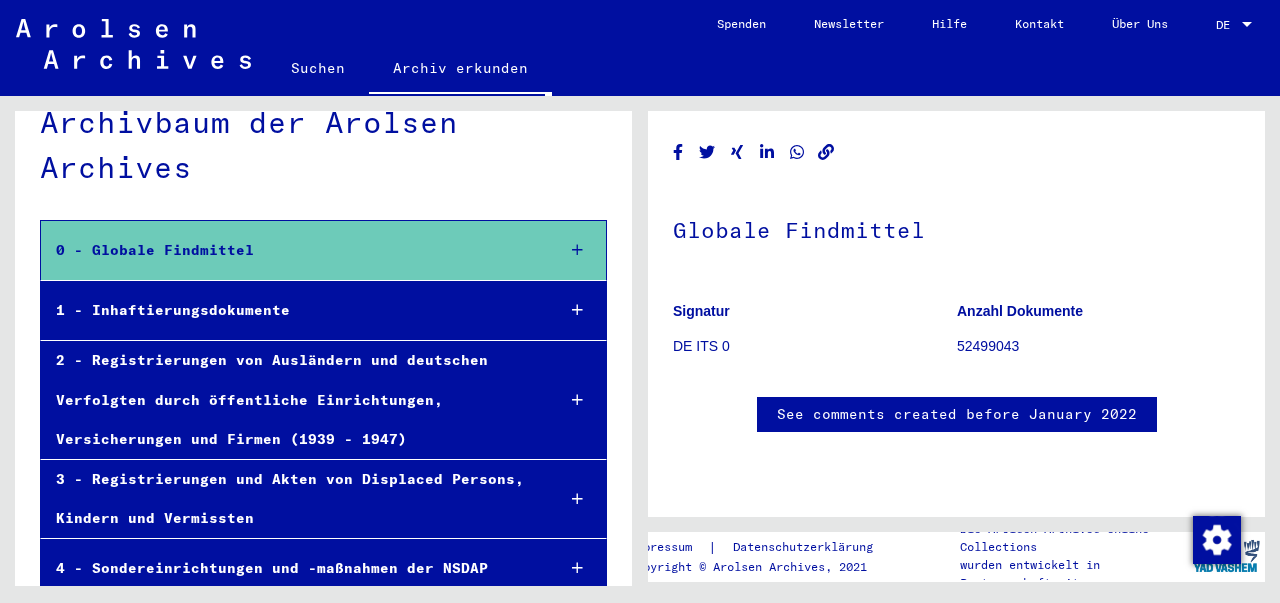 scroll, scrollTop: 0, scrollLeft: 0, axis: both 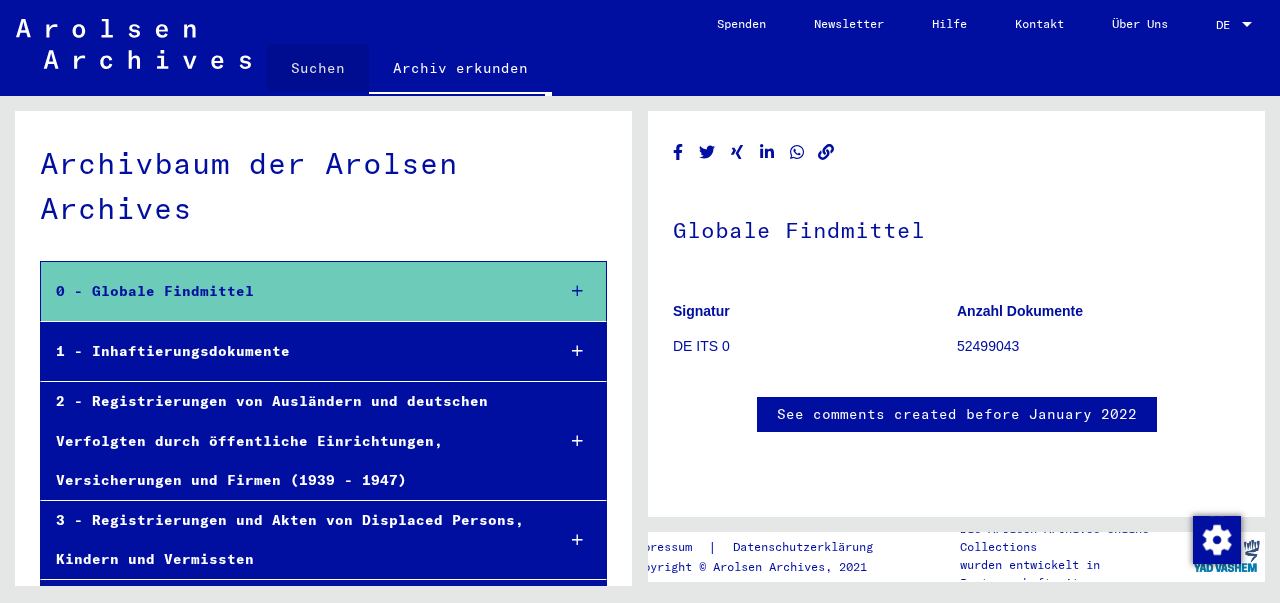 click on "Suchen" 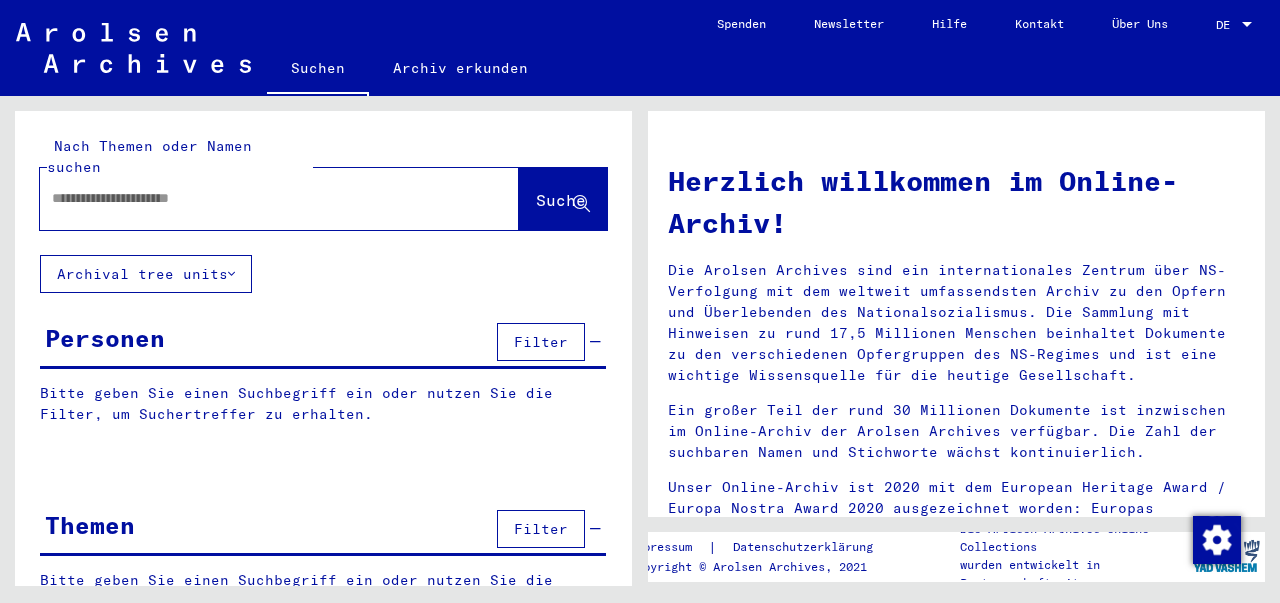 click 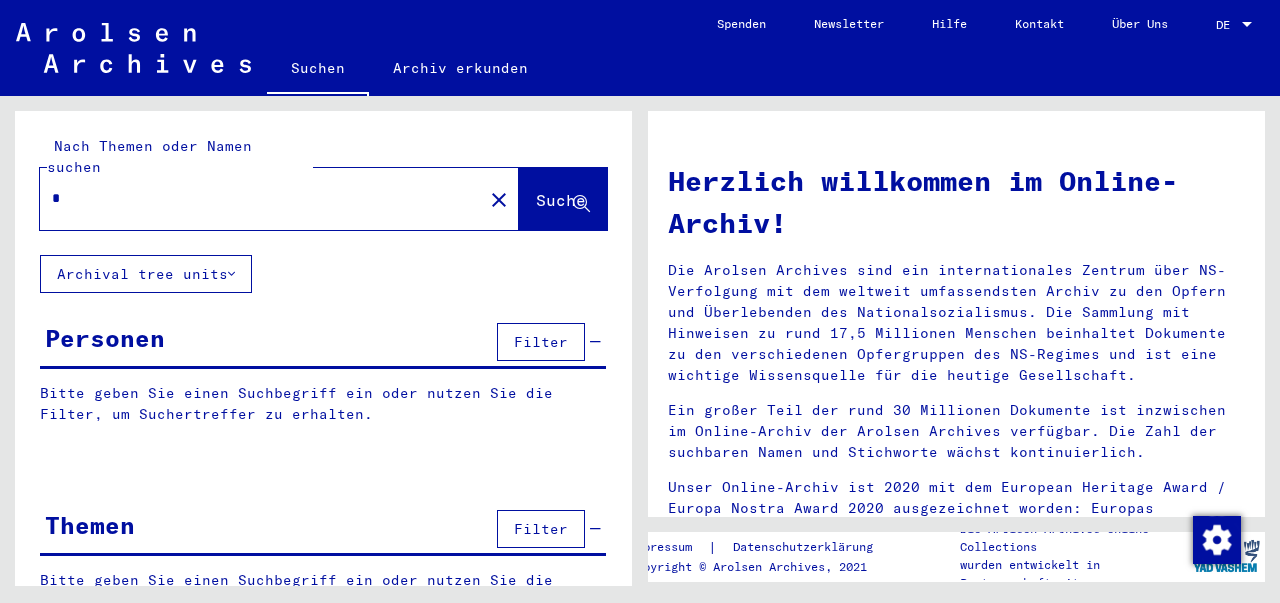 type 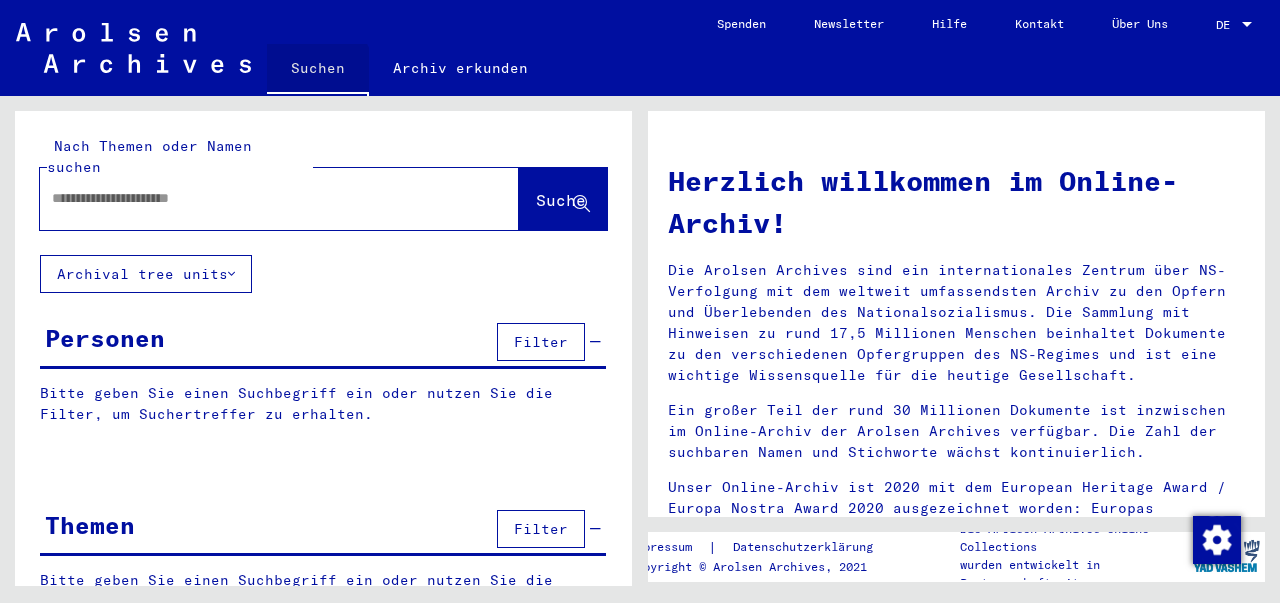 drag, startPoint x: 332, startPoint y: 89, endPoint x: 340, endPoint y: 67, distance: 23.409399 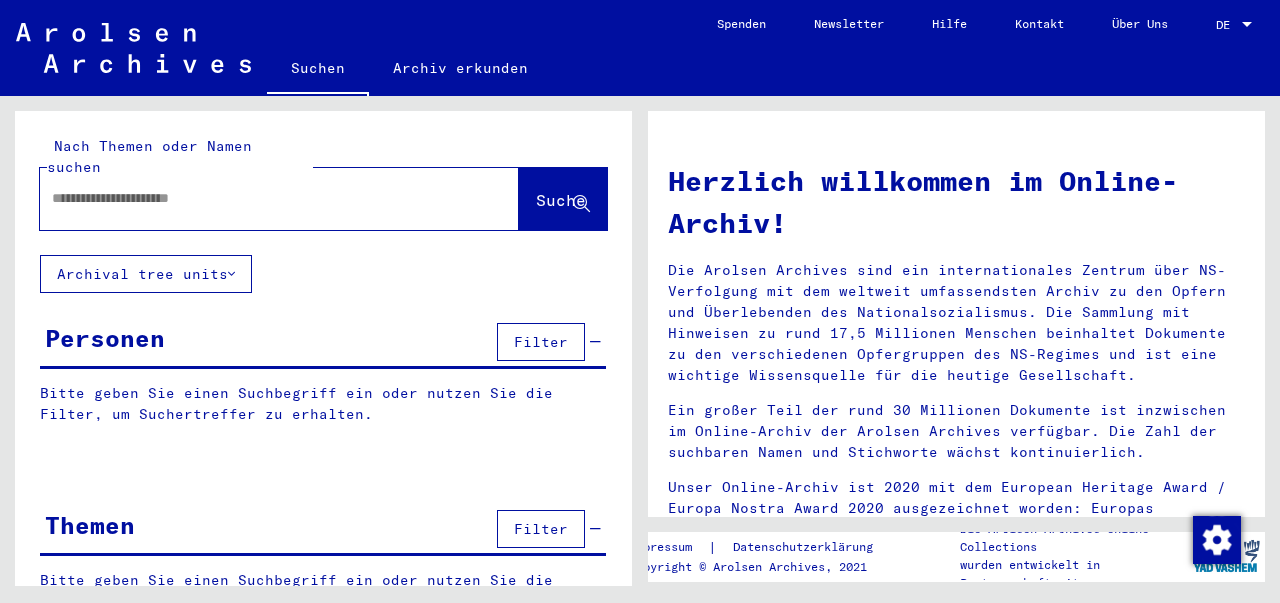 drag, startPoint x: 295, startPoint y: 20, endPoint x: 307, endPoint y: 19, distance: 12.0415945 